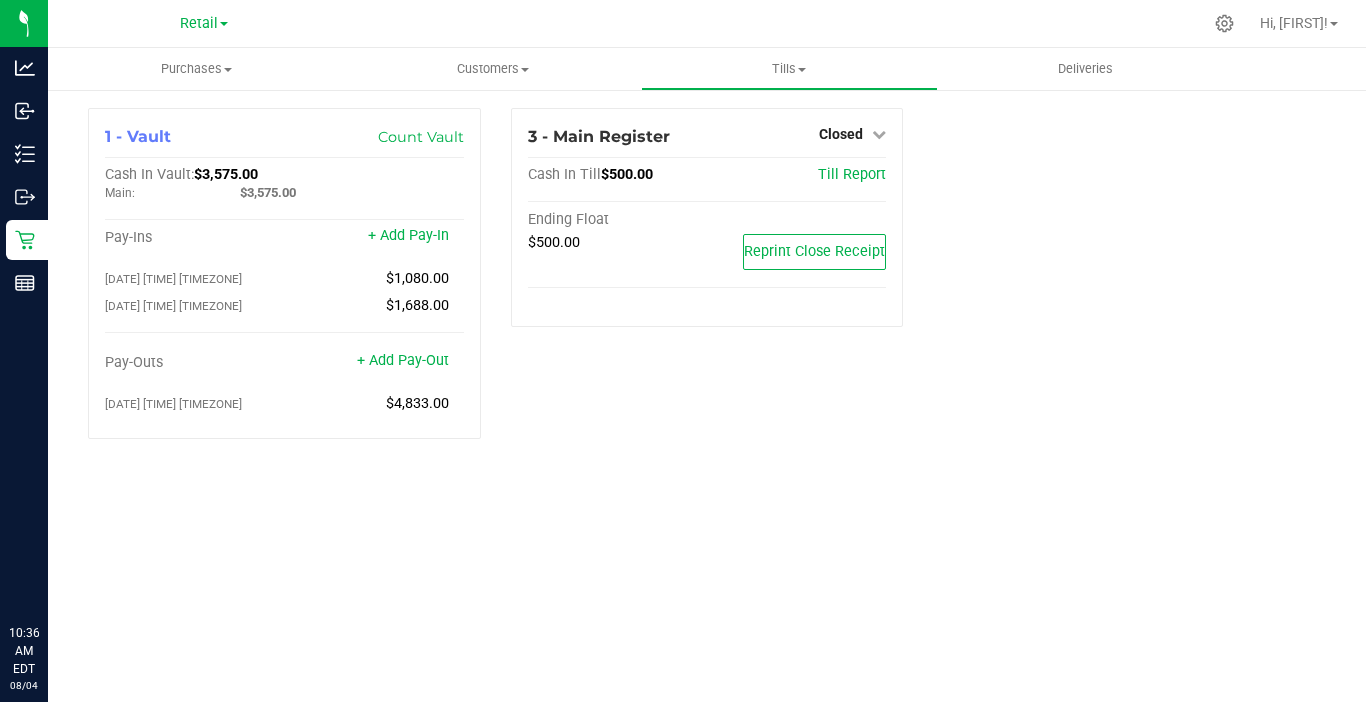 scroll, scrollTop: 0, scrollLeft: 0, axis: both 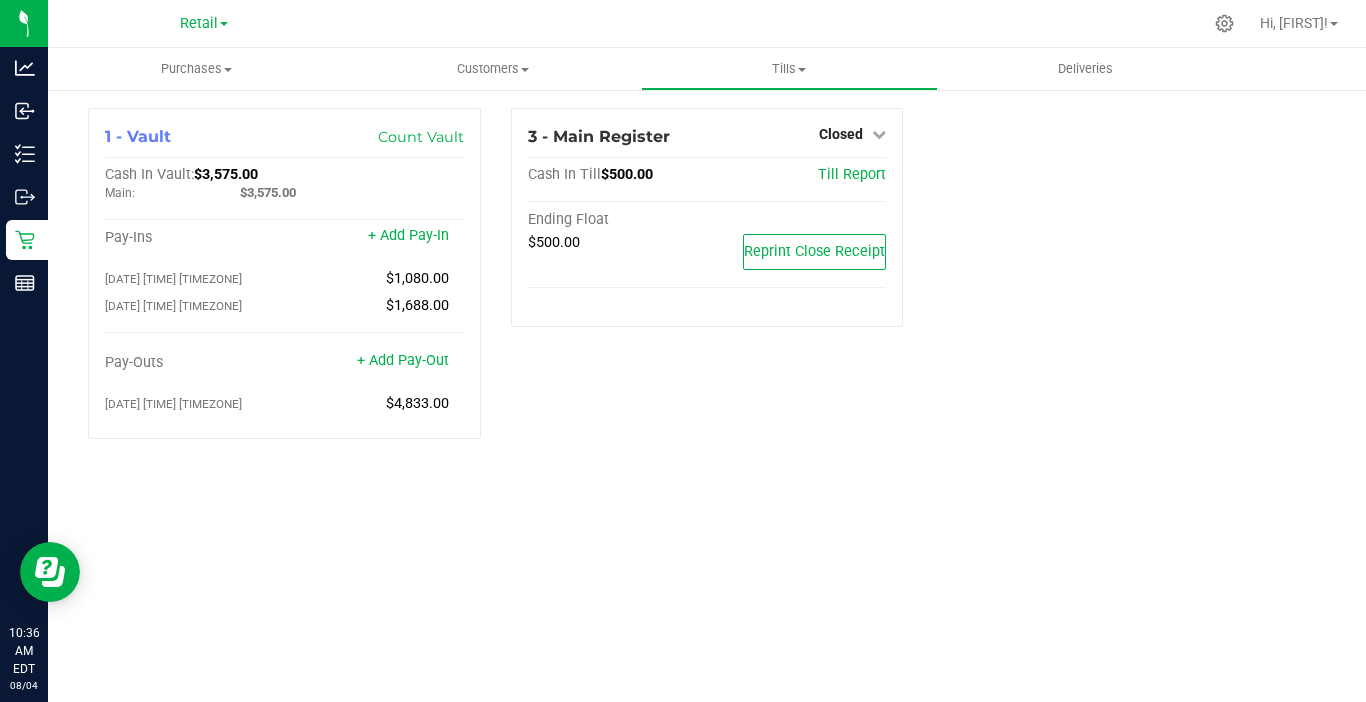 click on "1 - Vault   Count Vault   Cash In Vault:   $3,575.00   Main:   $3,575.00   Pay-Ins   + Add Pay-In   [DATE] [TIME] [TIMEZONE]   $1,080.00   [DATE] [TIME] [TIMEZONE]   $1,688.00   Pay-Outs   + Add Pay-Out   [DATE] [TIME] [TIMEZONE]   $4,833.00   3 - Main Register  Closed  Open Till   Cash In Till   $500.00   Till Report   Ending Float   $500.00       Reprint Close Receipt" at bounding box center [707, 281] 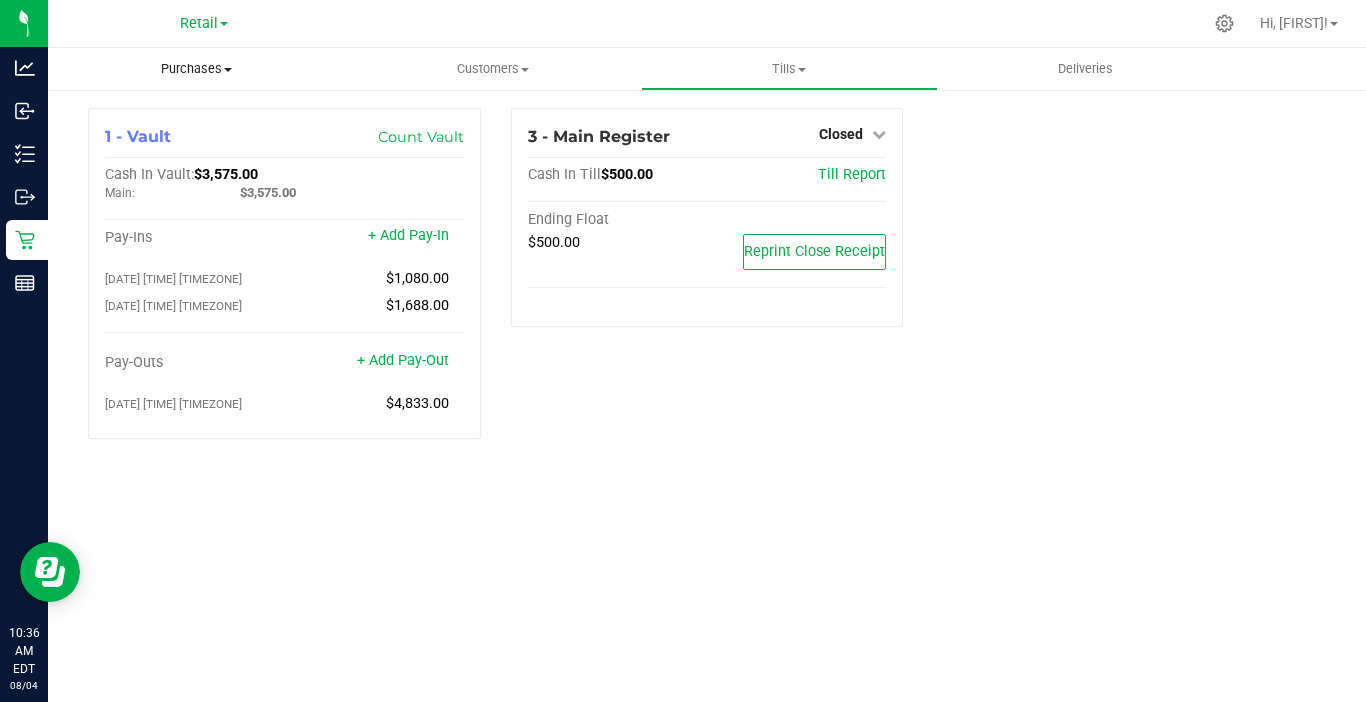 click on "Purchases" at bounding box center (196, 69) 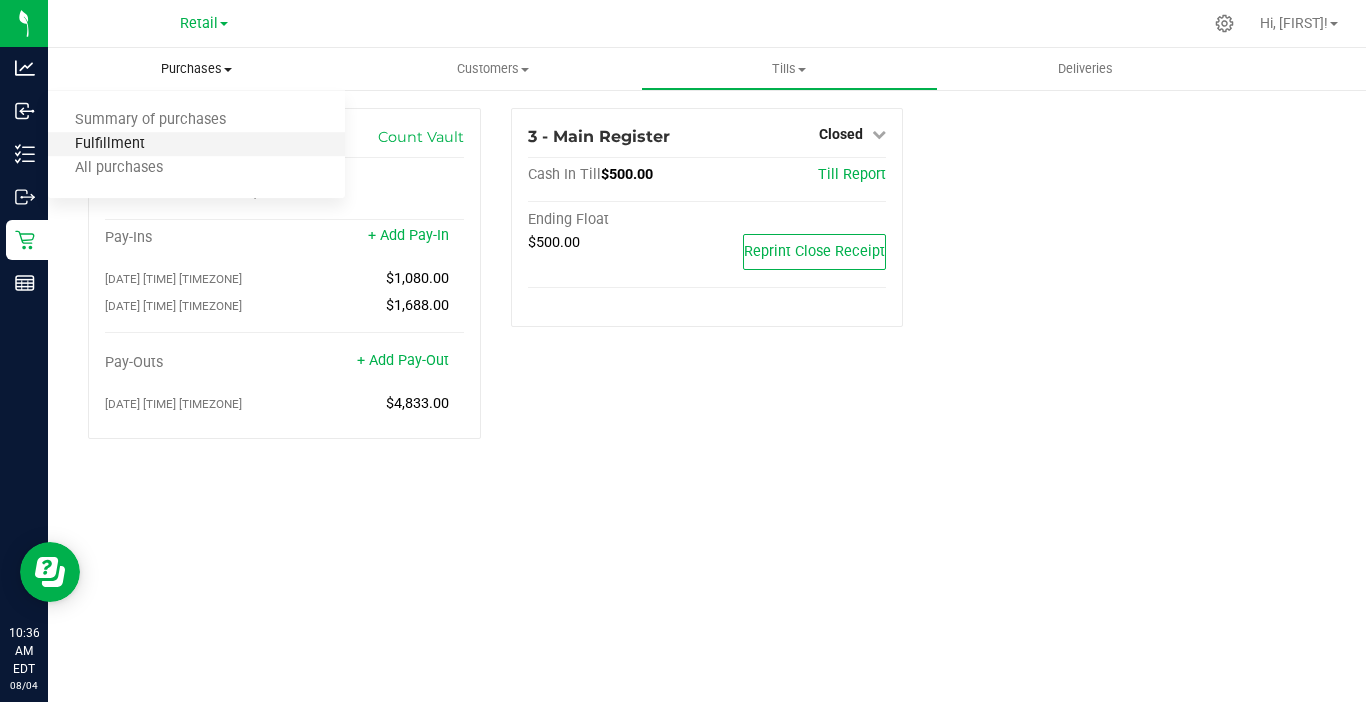 click on "Fulfillment" at bounding box center (110, 144) 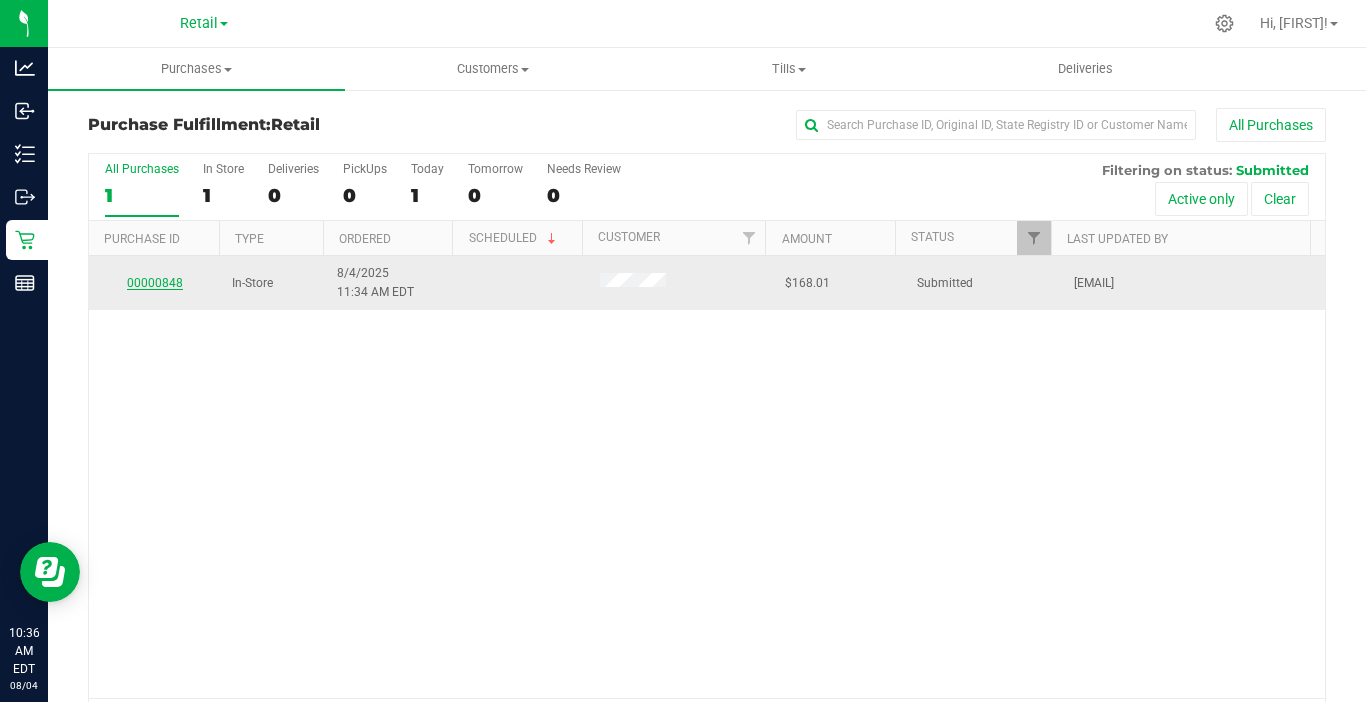 click on "00000848" at bounding box center [155, 283] 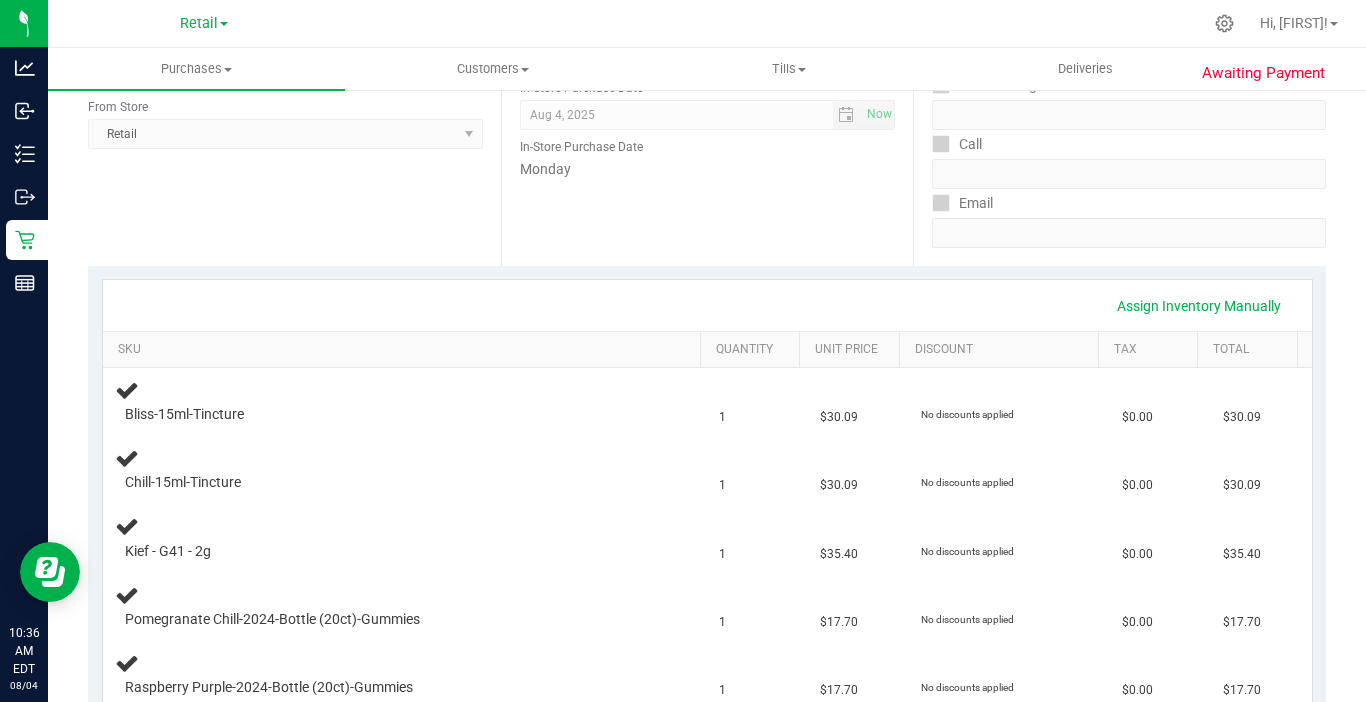 scroll, scrollTop: 300, scrollLeft: 0, axis: vertical 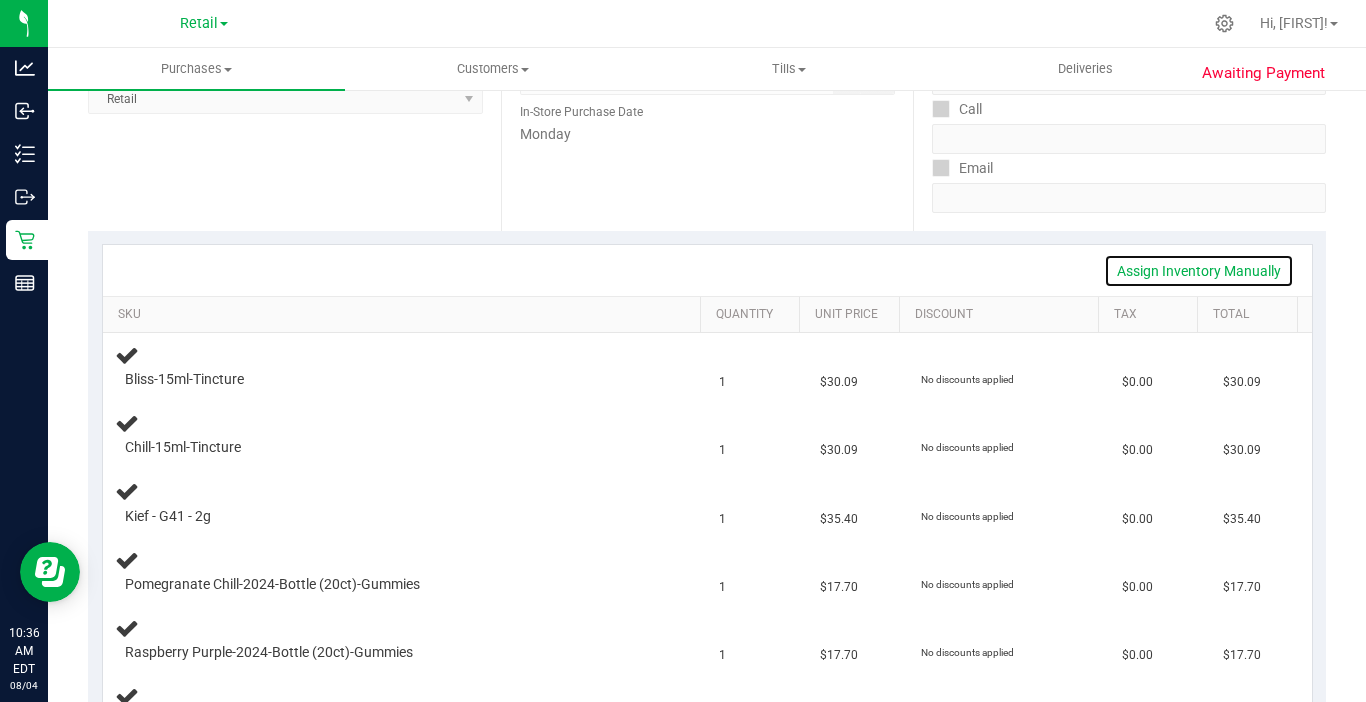 click on "Assign Inventory Manually" at bounding box center [1199, 271] 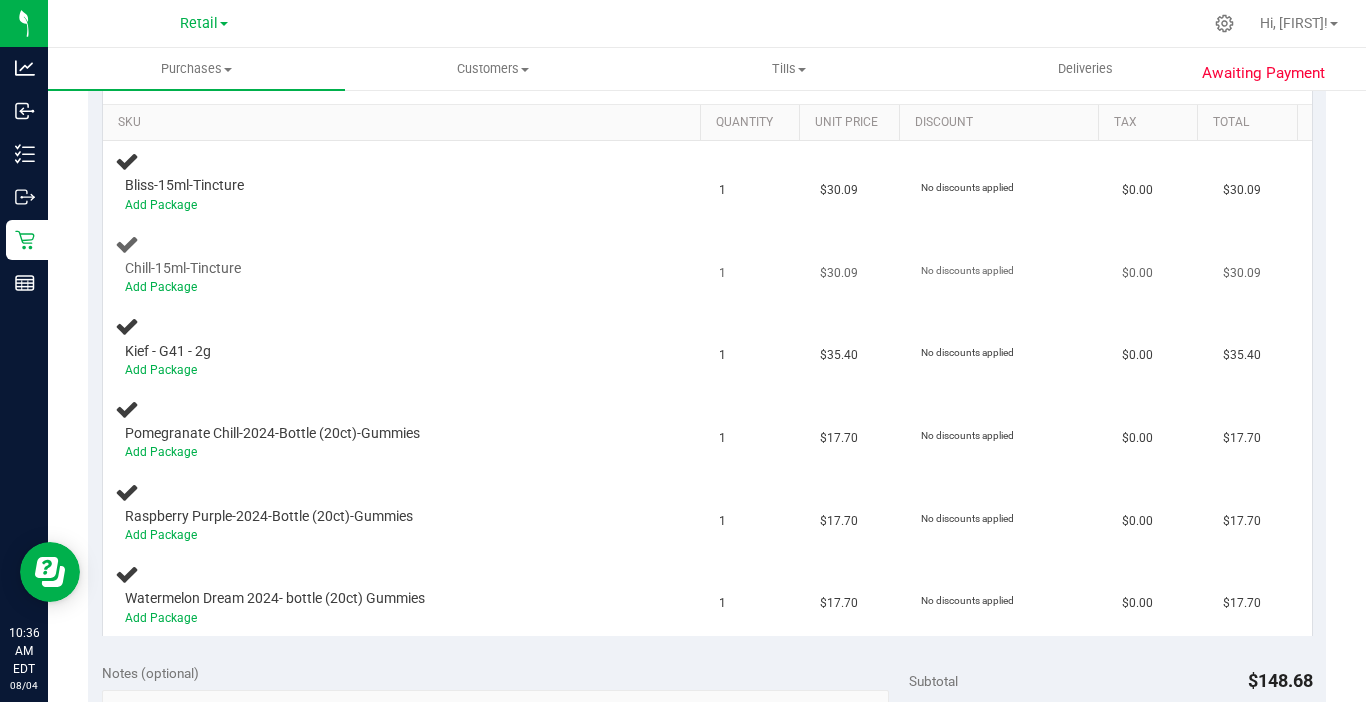 scroll, scrollTop: 500, scrollLeft: 0, axis: vertical 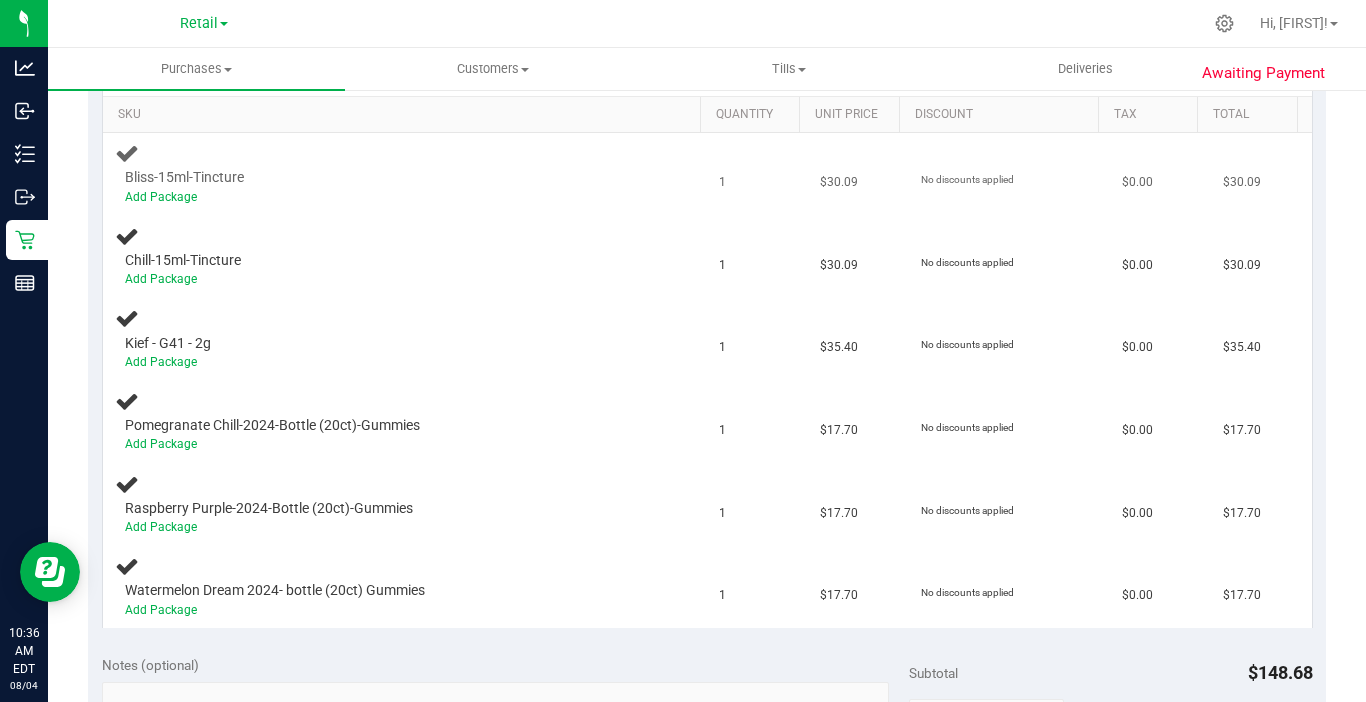click on "Add Package" at bounding box center [386, 197] 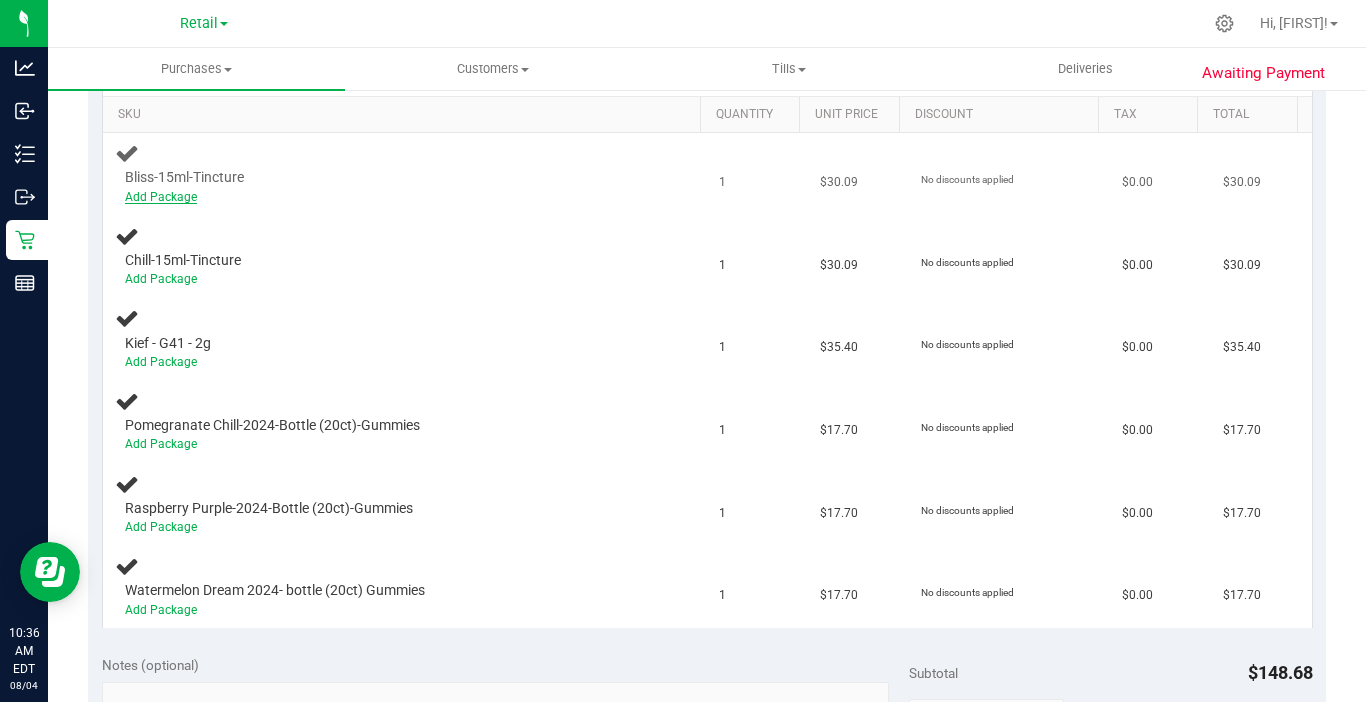 click on "Add Package" at bounding box center (161, 197) 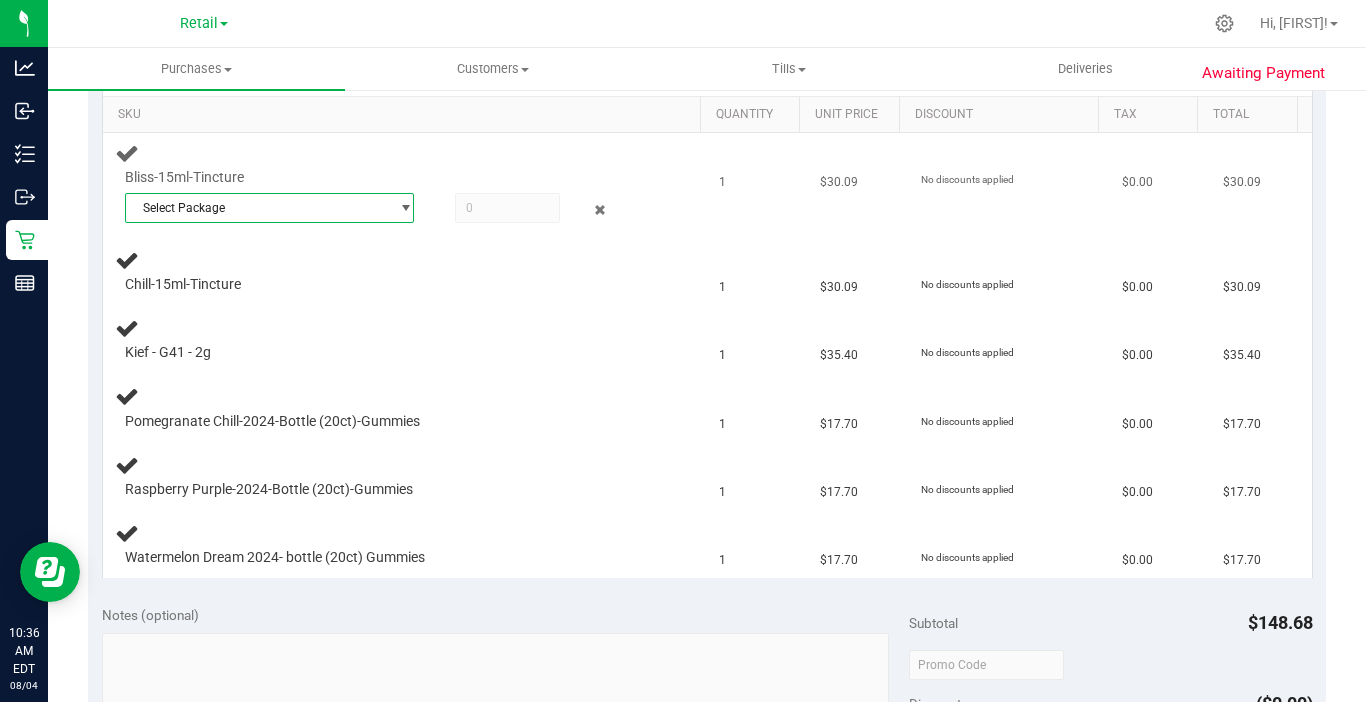 click on "Select Package" at bounding box center [257, 208] 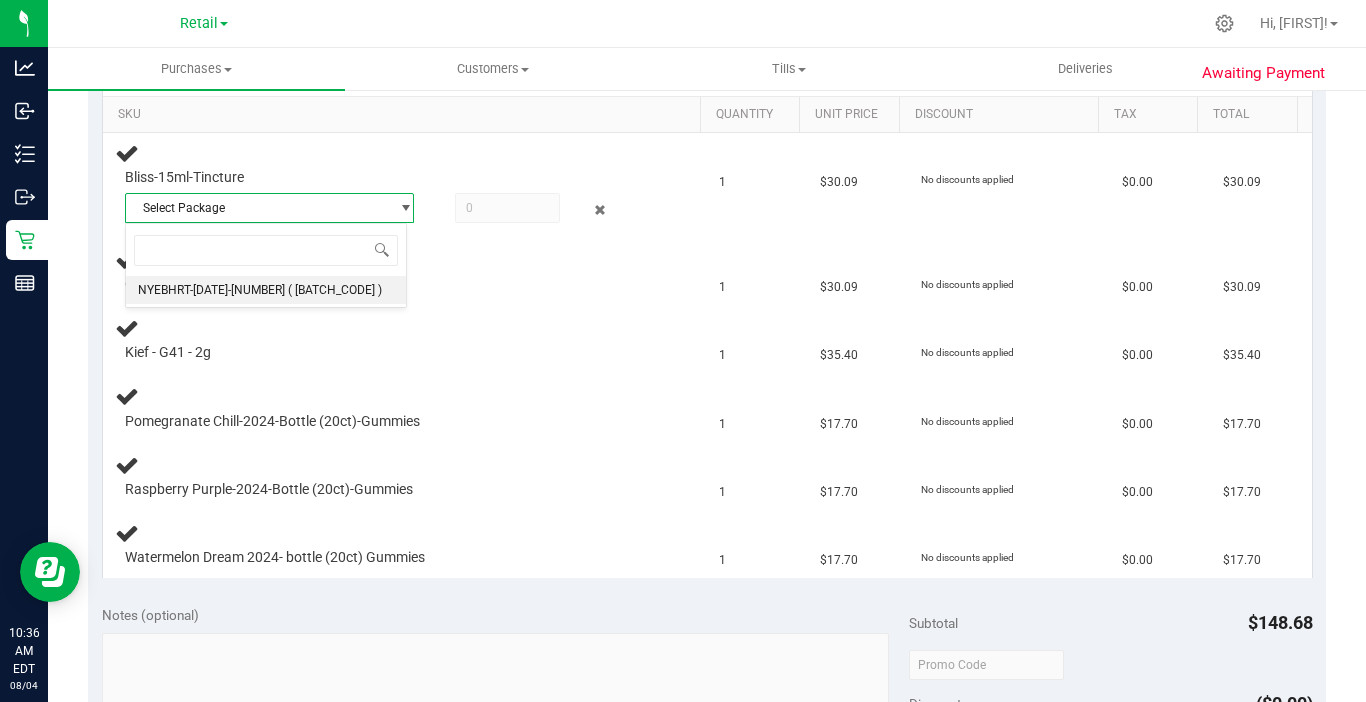 click on "NYEBHRT-20250515-001" at bounding box center [211, 290] 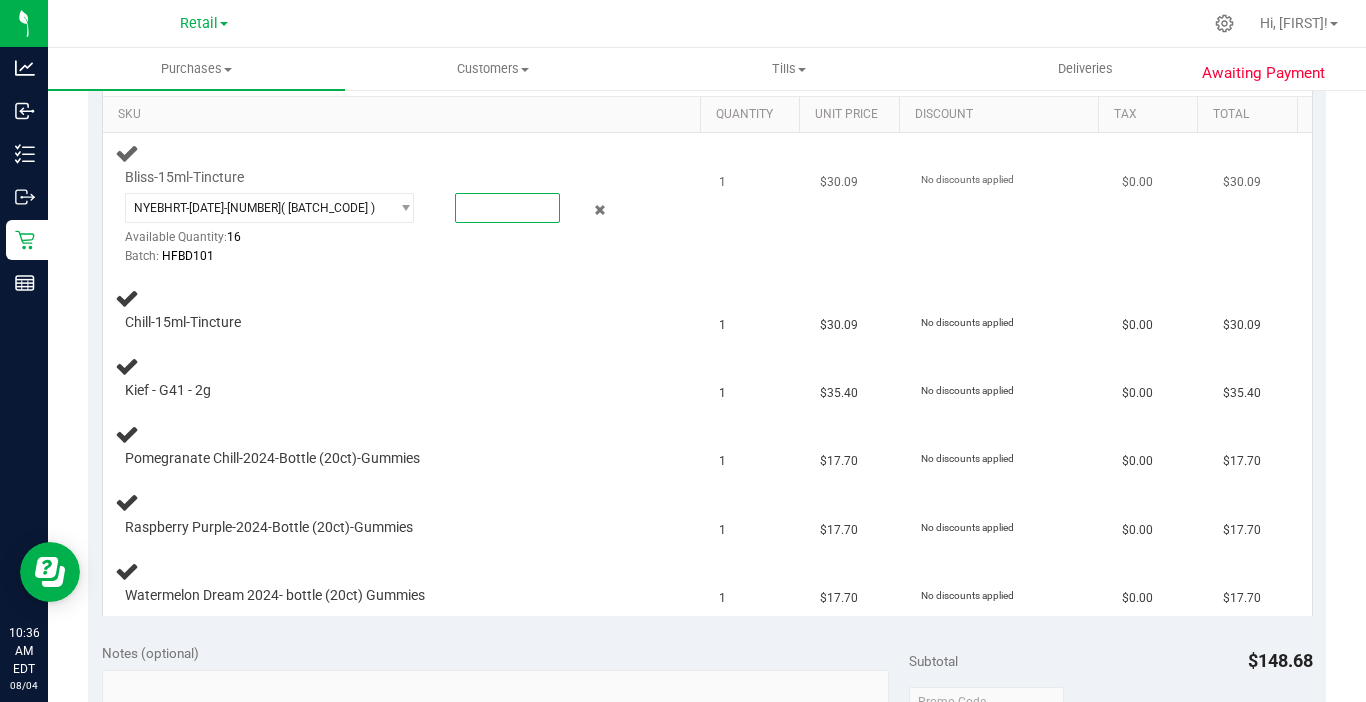 click at bounding box center [507, 208] 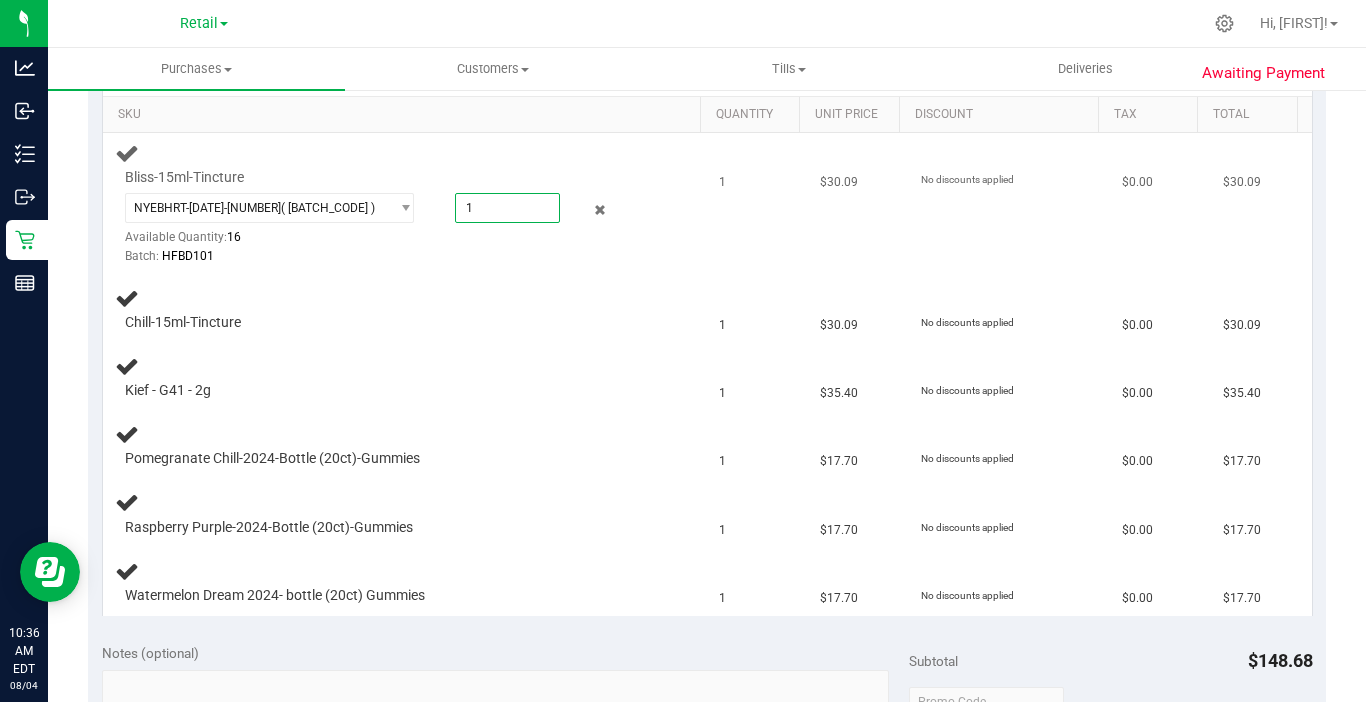 type on "1" 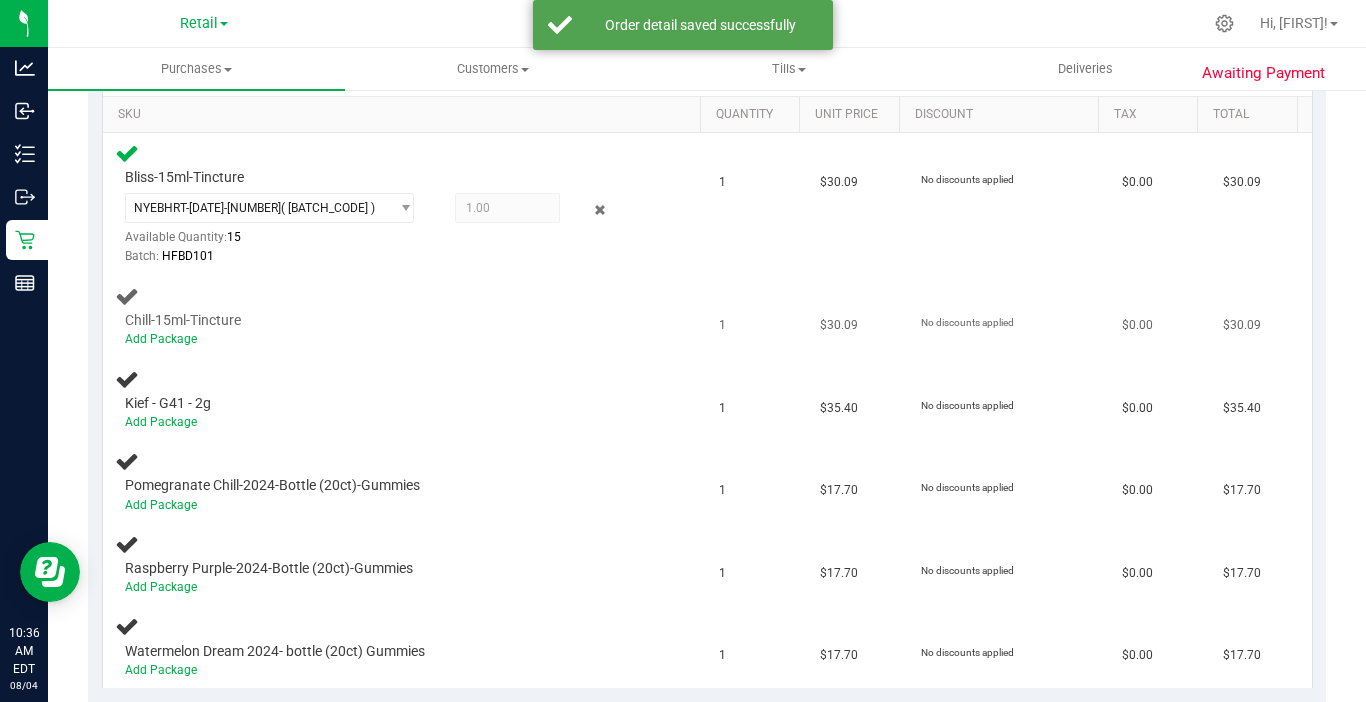 click on "Chill-15ml-Tincture" at bounding box center (183, 320) 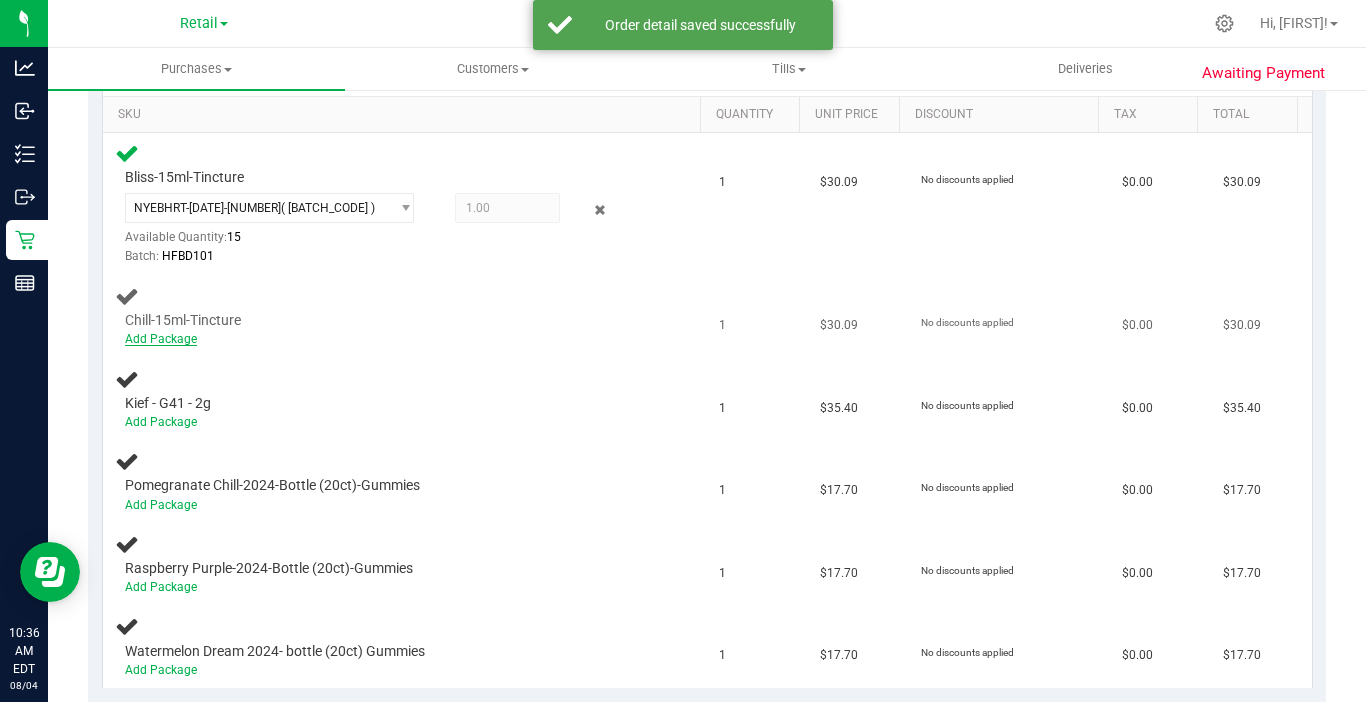 click on "Add Package" at bounding box center (161, 339) 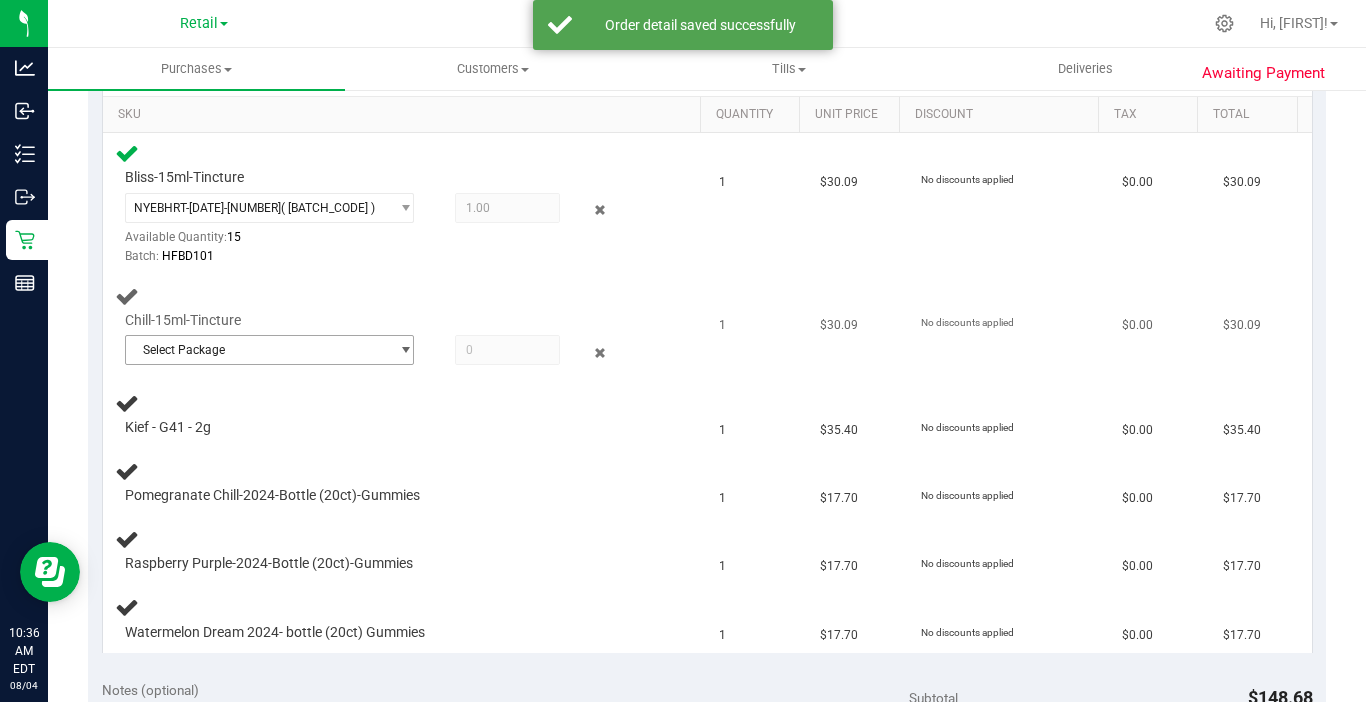 click on "Select Package" at bounding box center [257, 350] 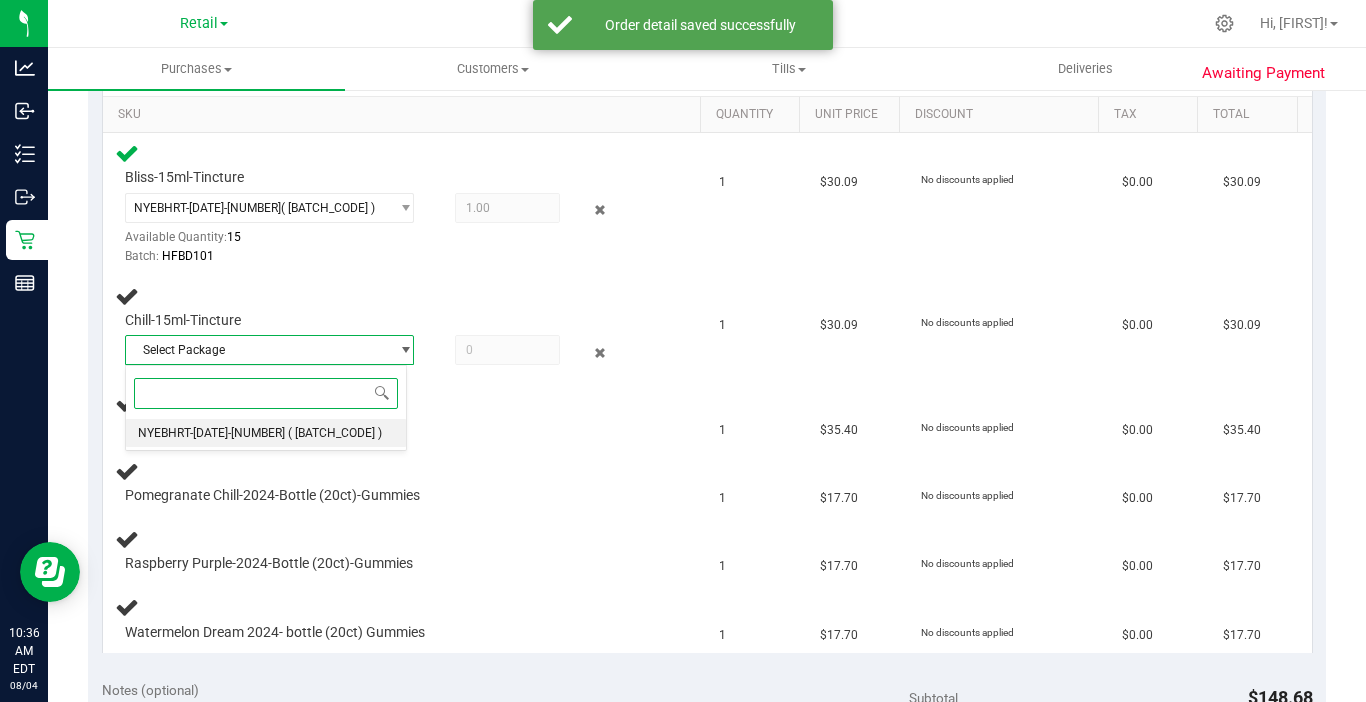 click on "NYEBHRT-20250515-002" at bounding box center (211, 433) 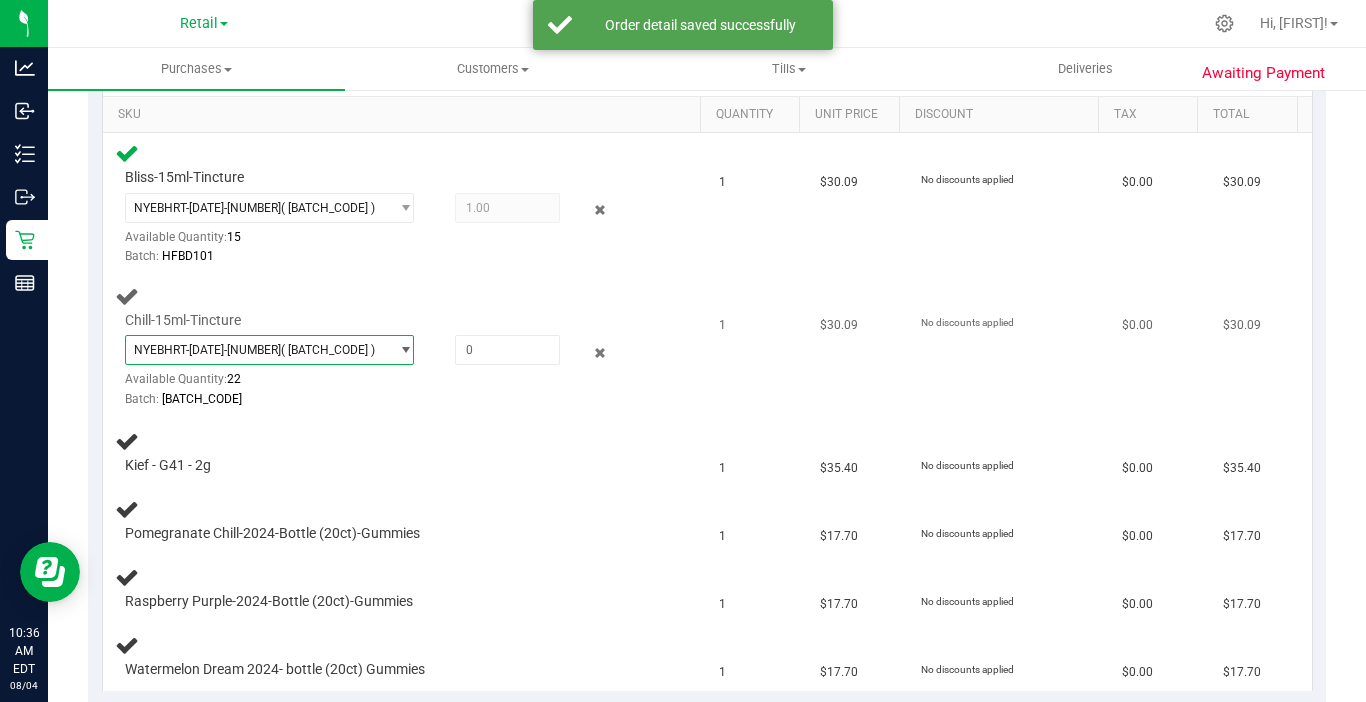 click on "Chill-15ml-Tincture
NYEBHRT-20250515-002
(
hfsc101
)
NYEBHRT-20250515-002
Available Quantity:  22
Batch:
hfsc101" at bounding box center (381, 360) 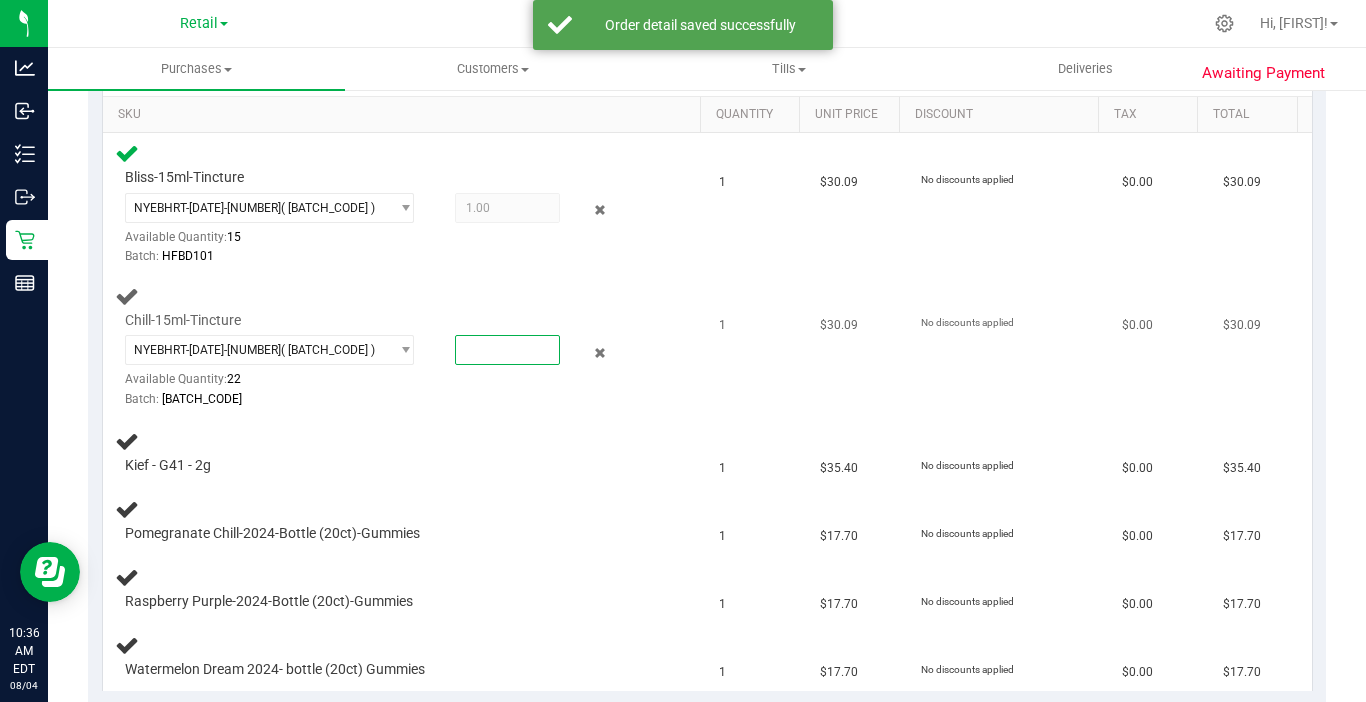 click at bounding box center [507, 350] 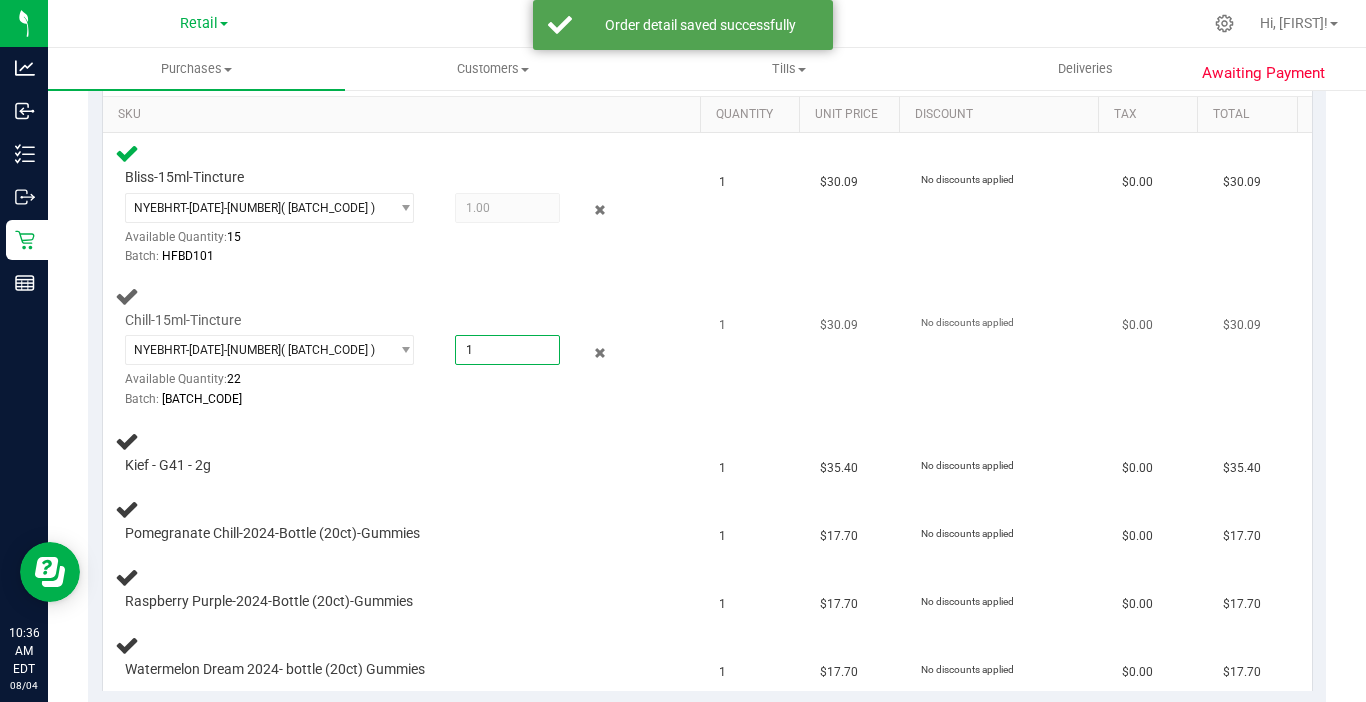 type on "1" 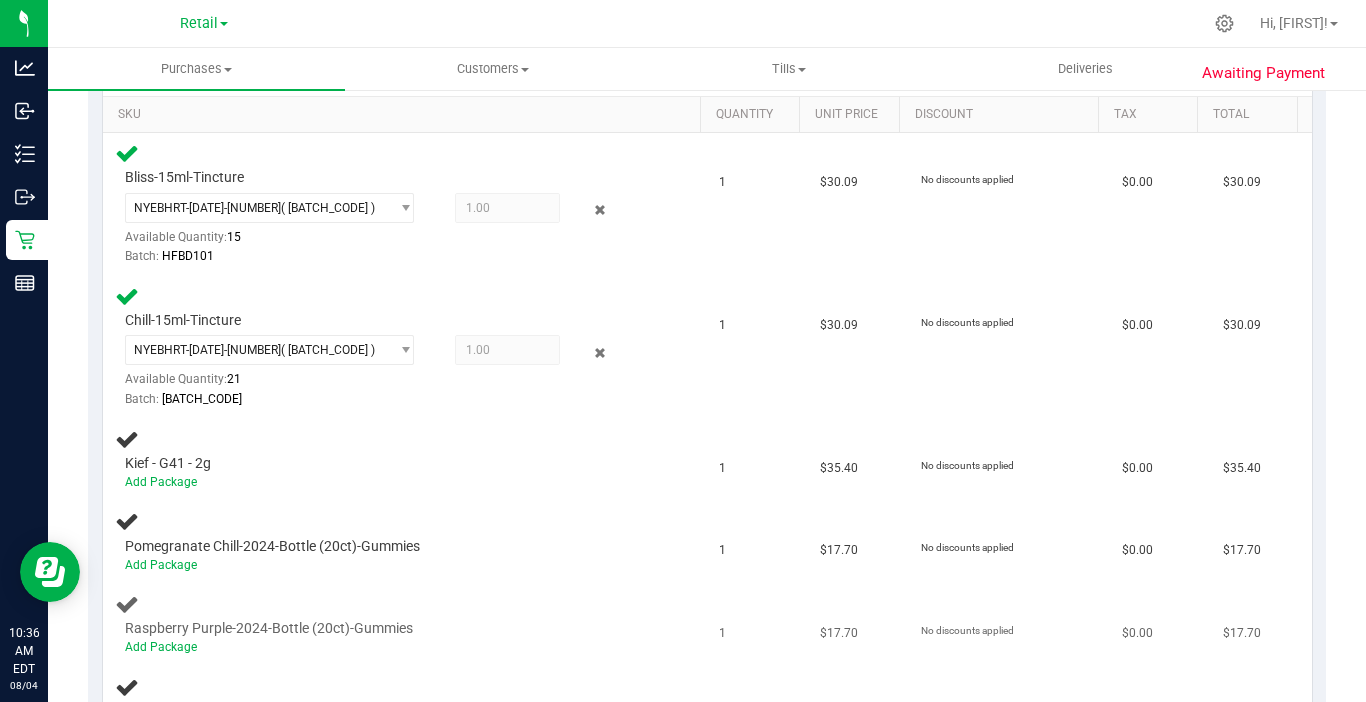 scroll, scrollTop: 700, scrollLeft: 0, axis: vertical 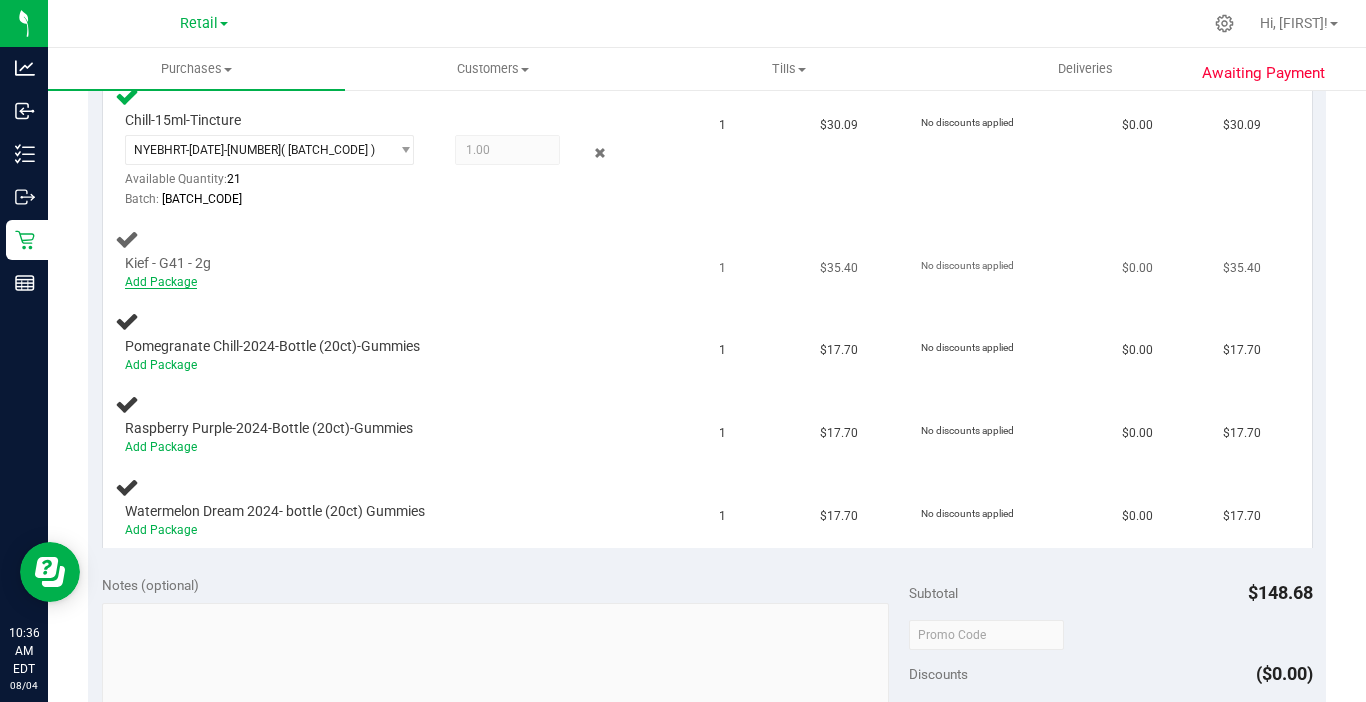 click on "Add Package" at bounding box center [161, 282] 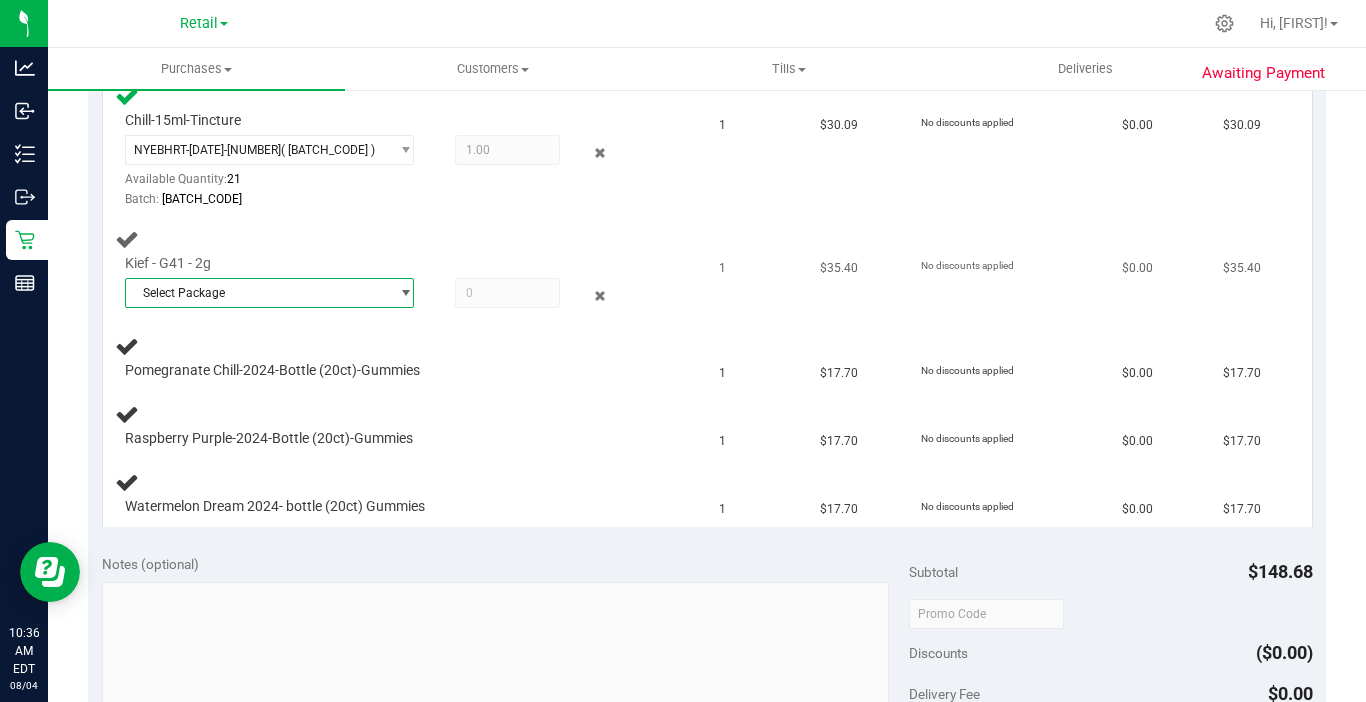 drag, startPoint x: 143, startPoint y: 282, endPoint x: 165, endPoint y: 295, distance: 25.553865 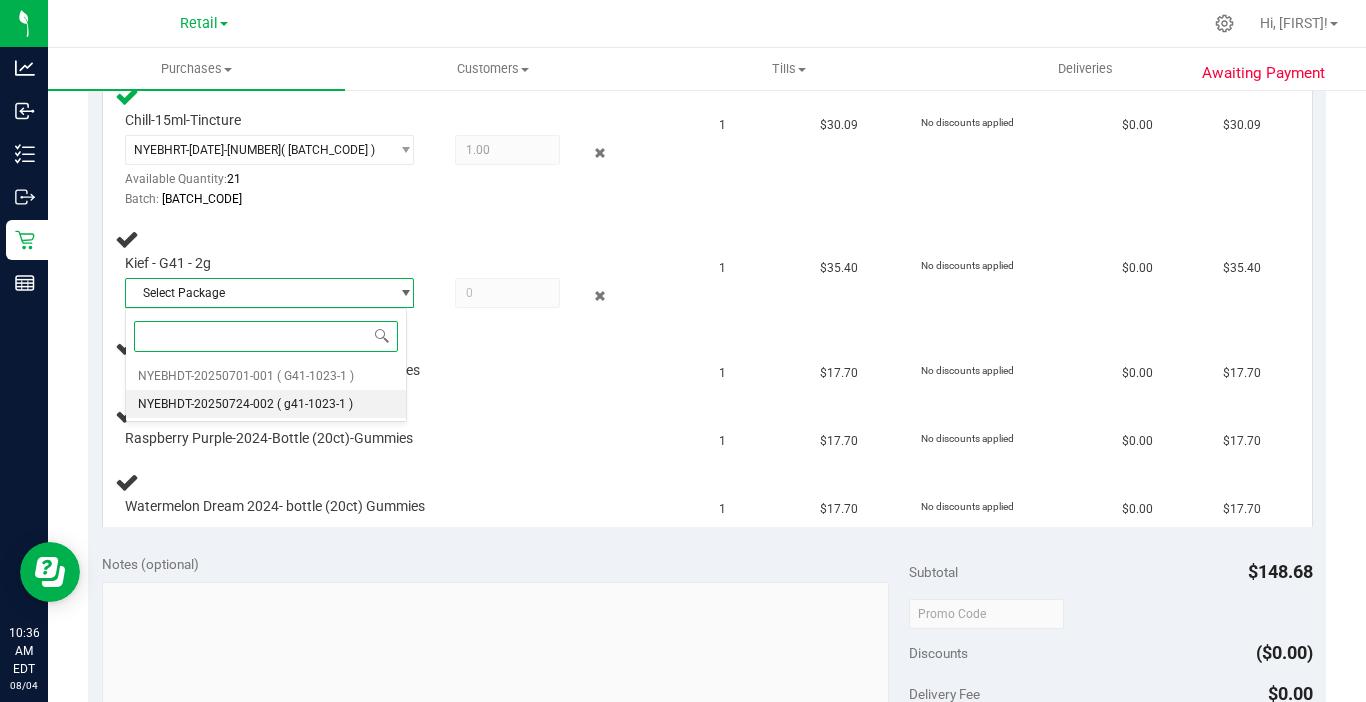 click on "NYEBHDT-20250724-002" at bounding box center (206, 404) 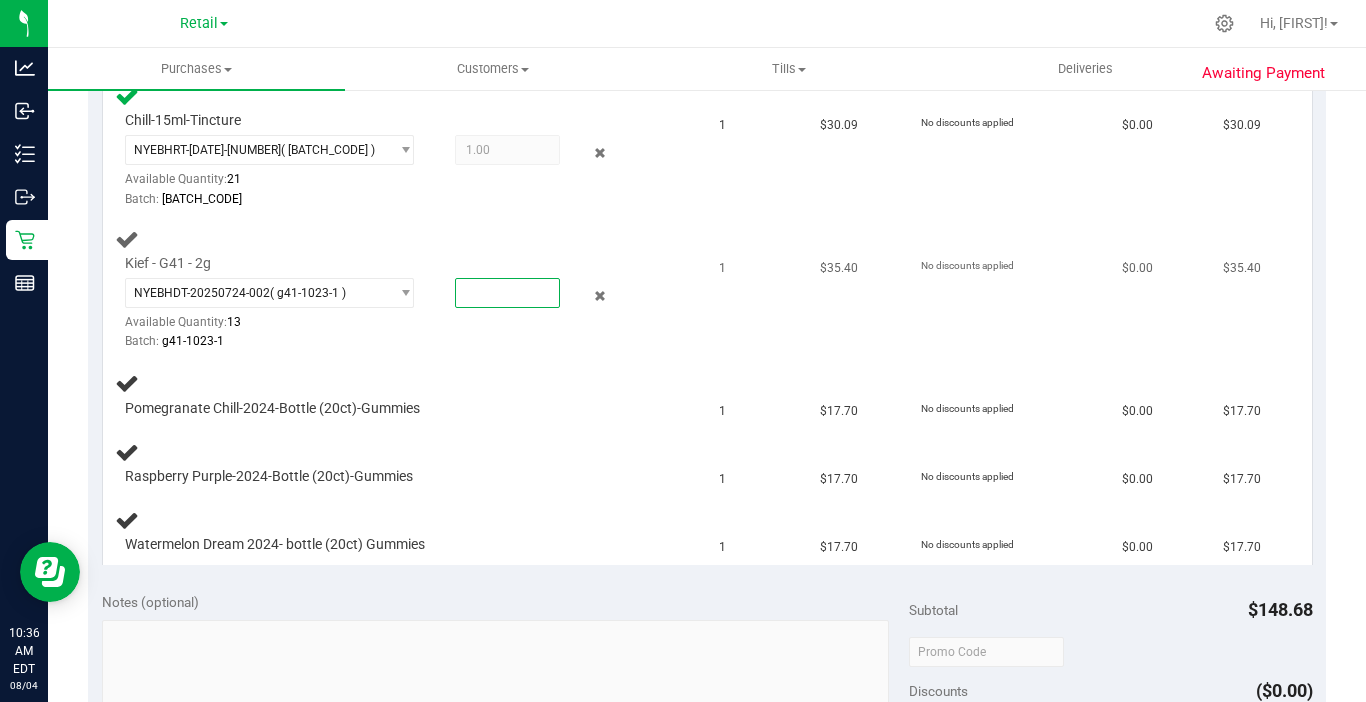 click at bounding box center (507, 293) 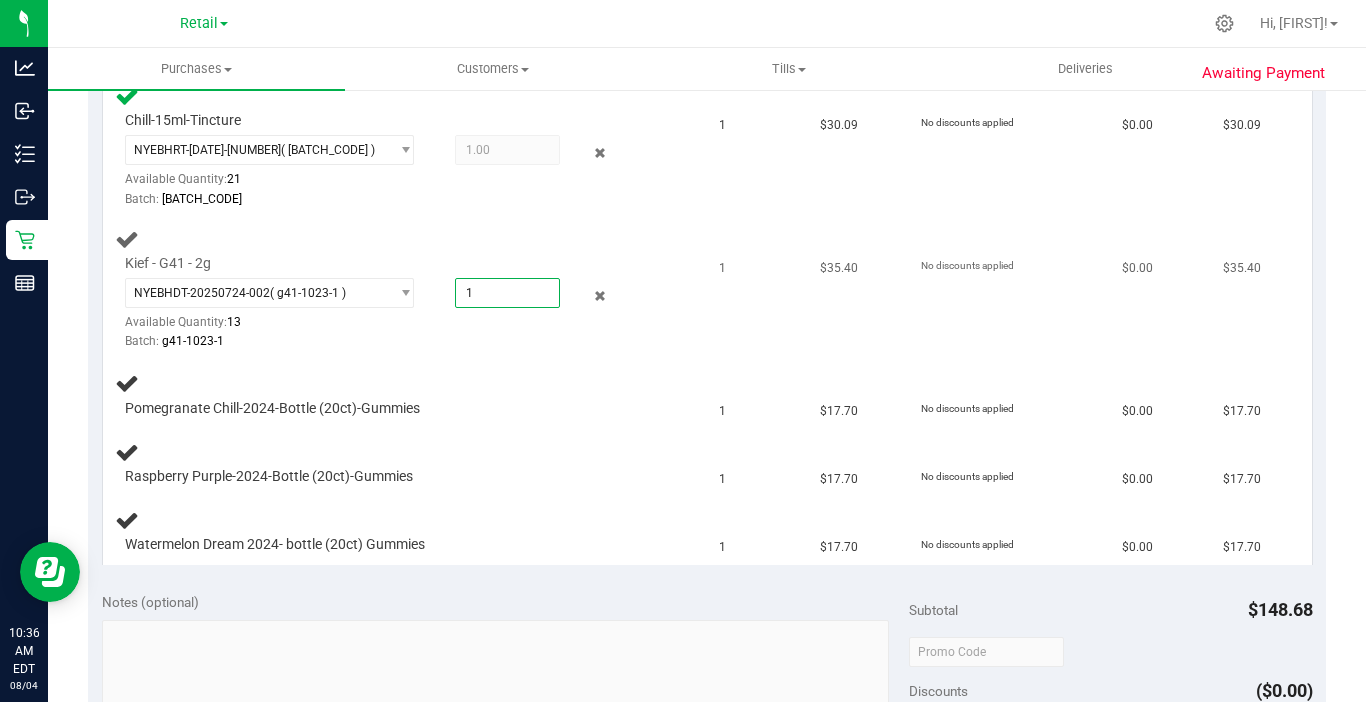 type on "1" 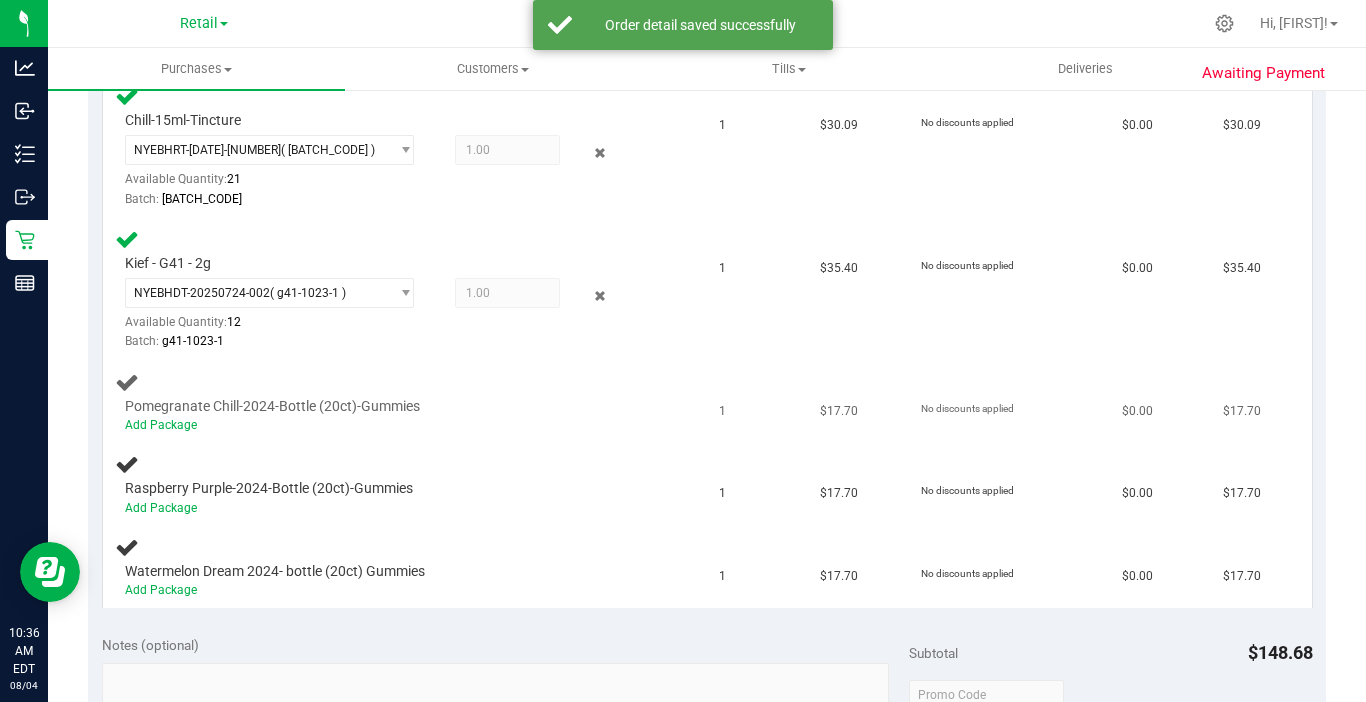click on "Add Package" at bounding box center [386, 425] 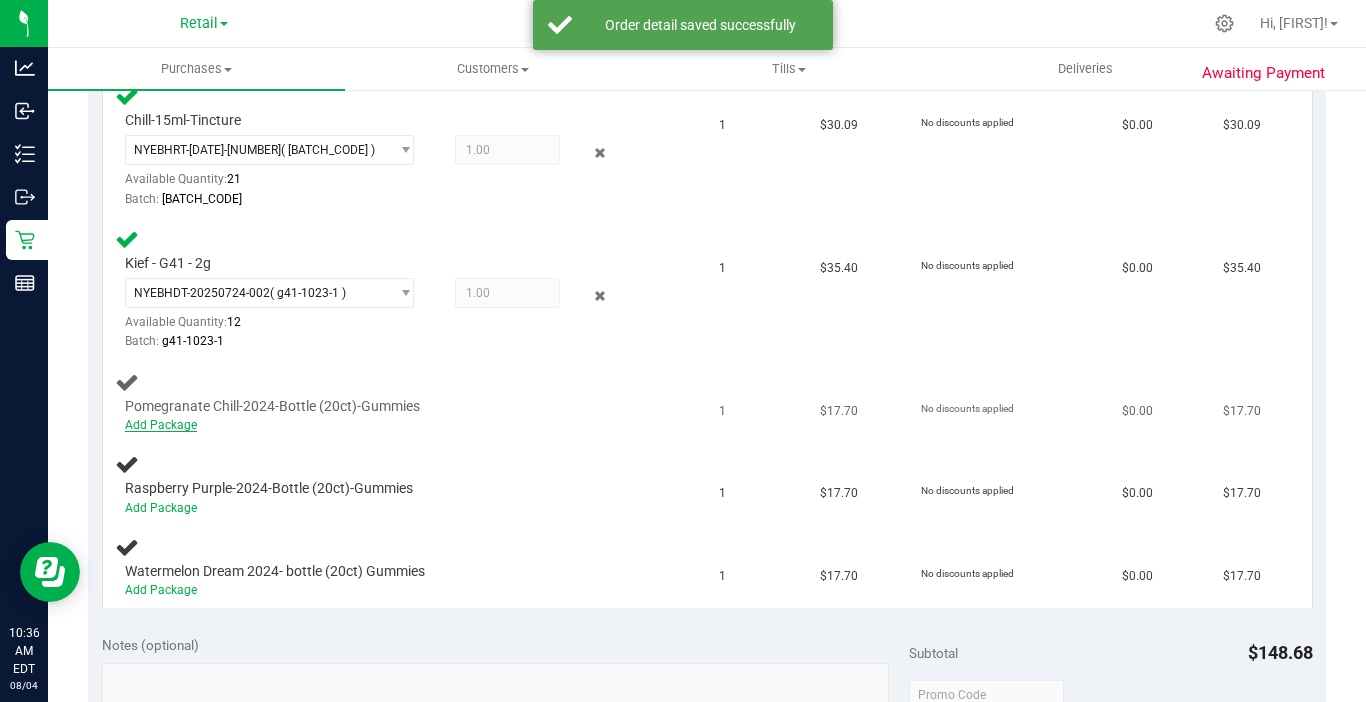 click on "Add Package" at bounding box center (161, 425) 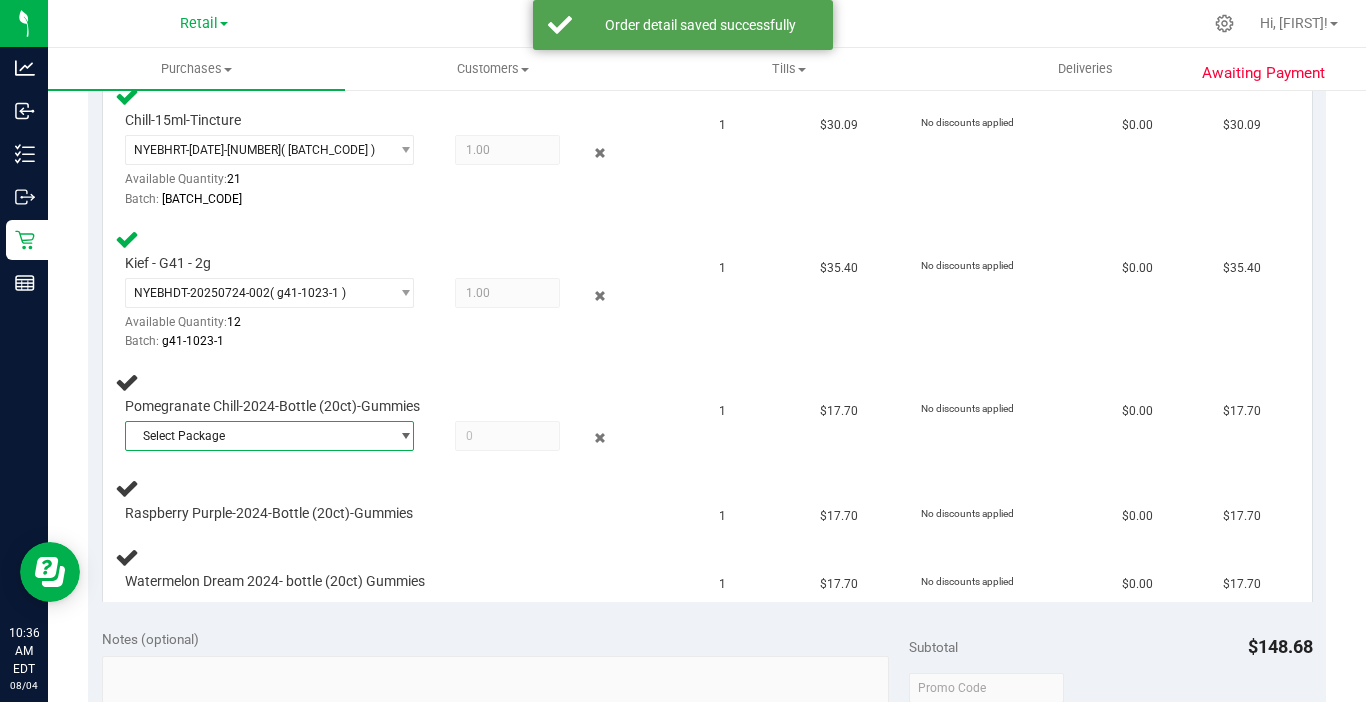 click on "Select Package" at bounding box center (257, 436) 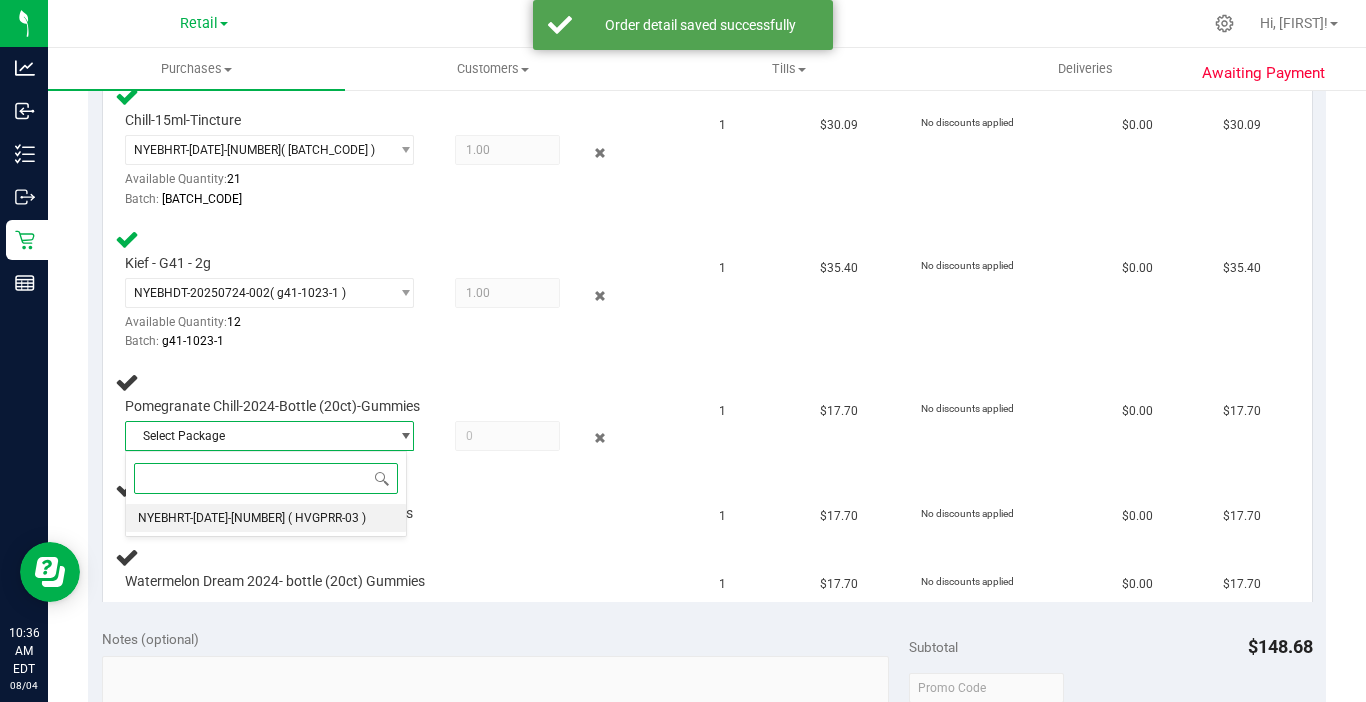 click on "NYEBHRT-20250714-002" at bounding box center (211, 518) 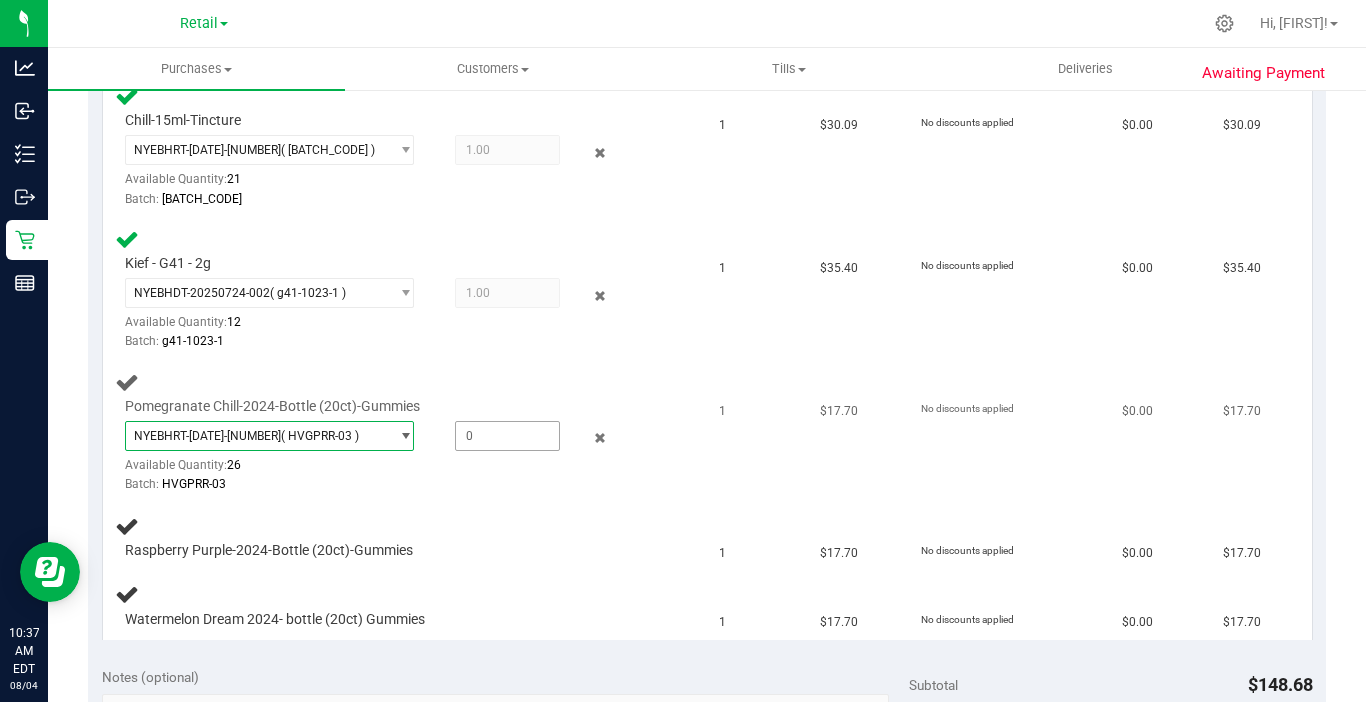 click at bounding box center [507, 436] 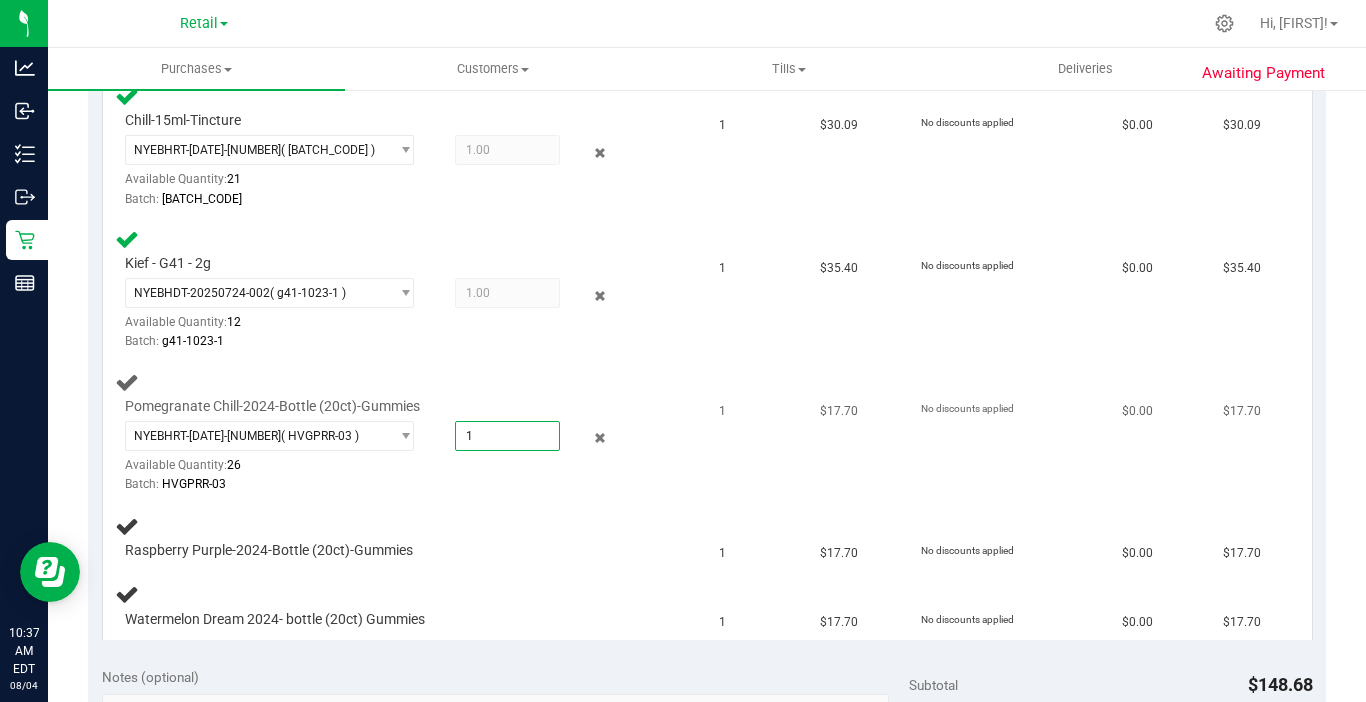 type on "1" 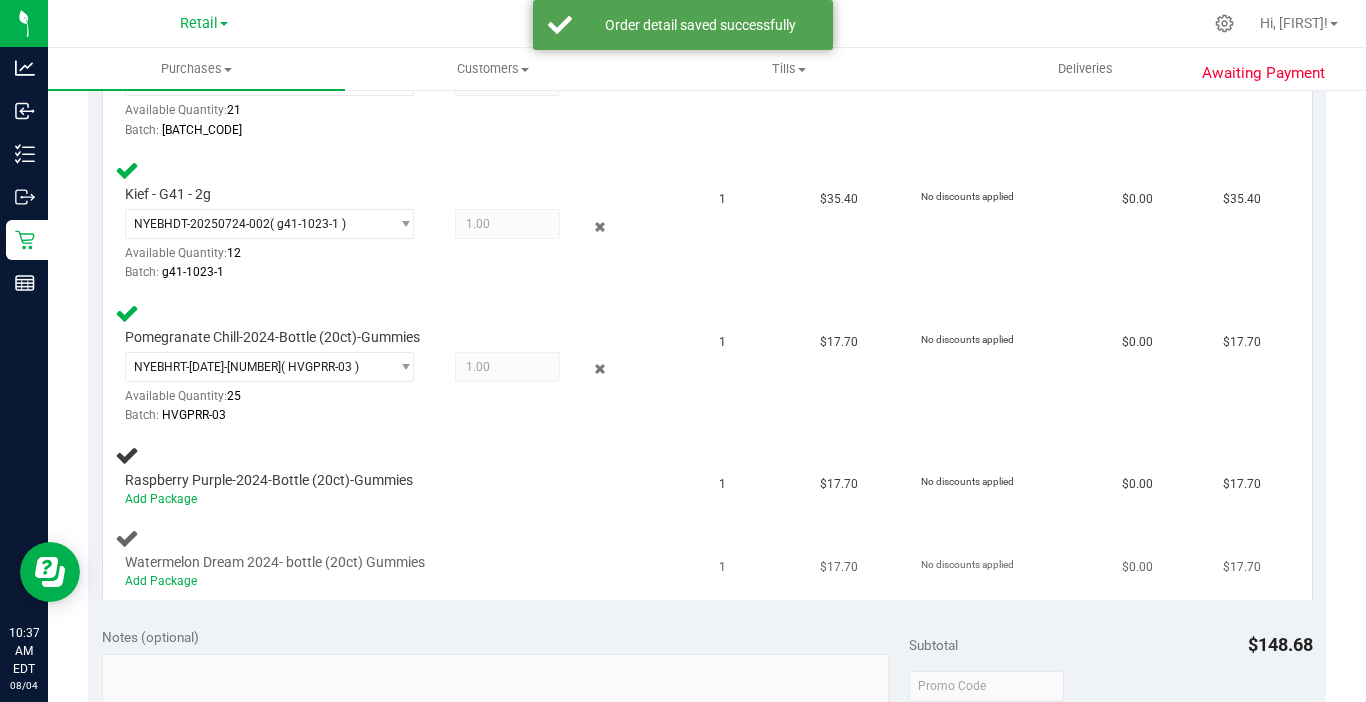 scroll, scrollTop: 800, scrollLeft: 0, axis: vertical 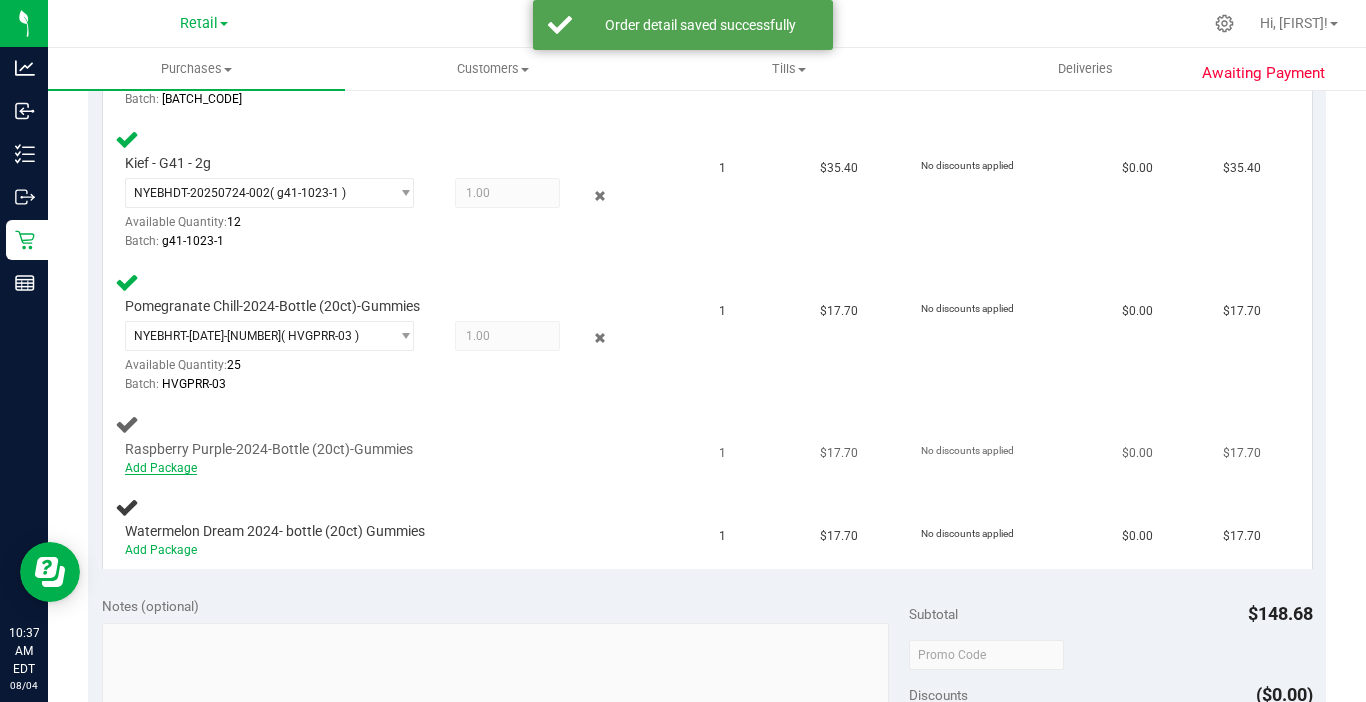click on "Add Package" at bounding box center (161, 468) 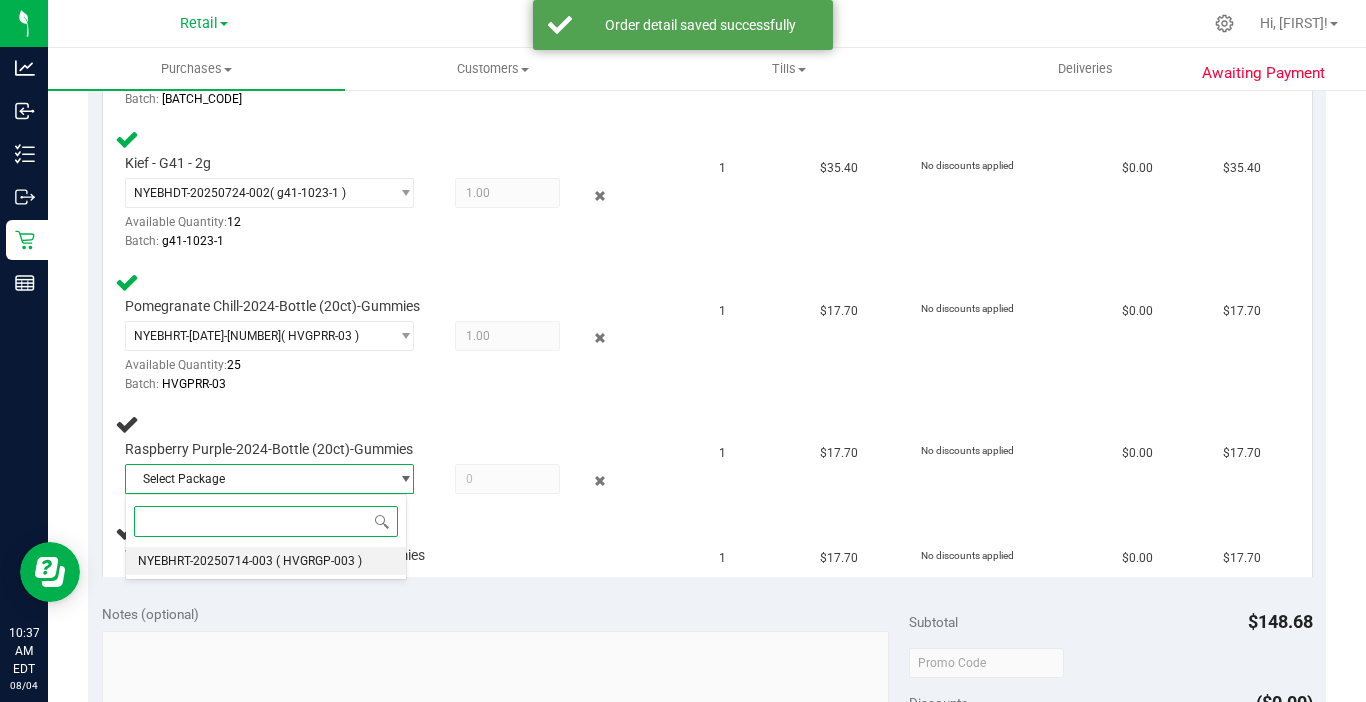 click on "NYEBHRT-20250714-003
(
HVGRGP-003
)" at bounding box center [266, 561] 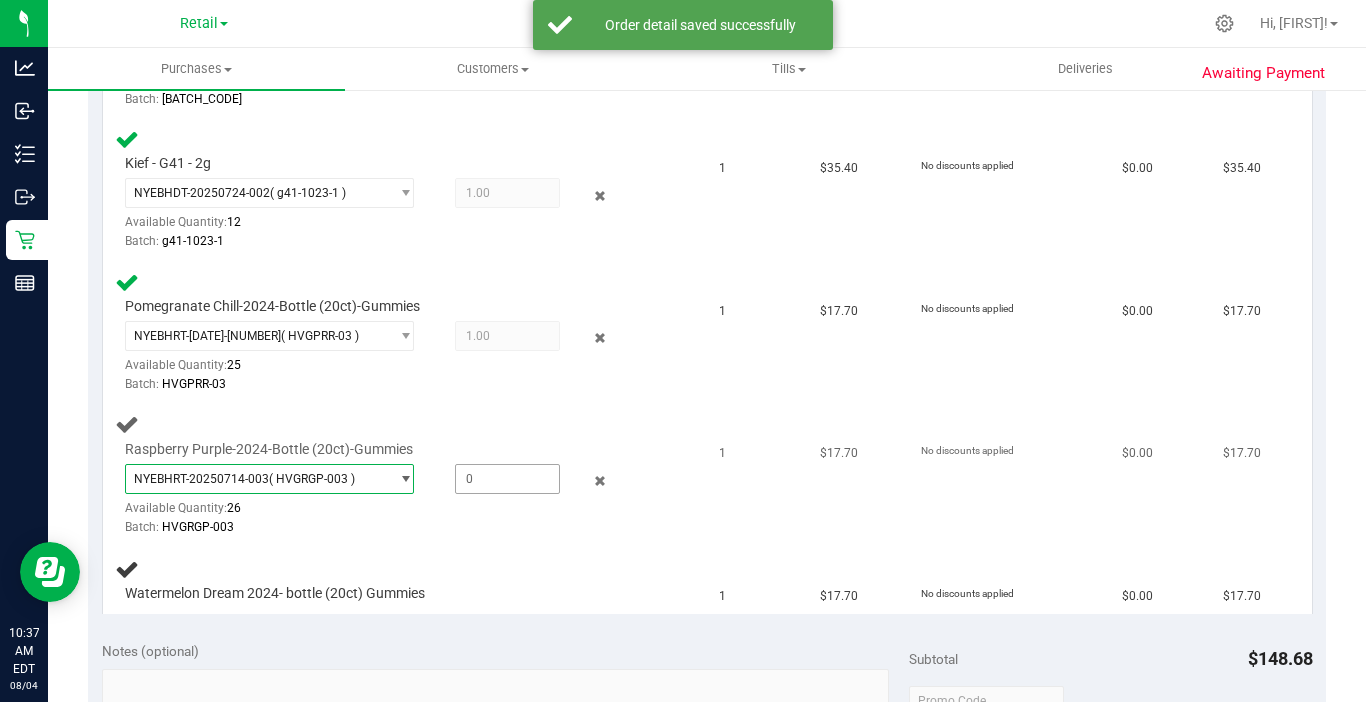 click at bounding box center [507, 479] 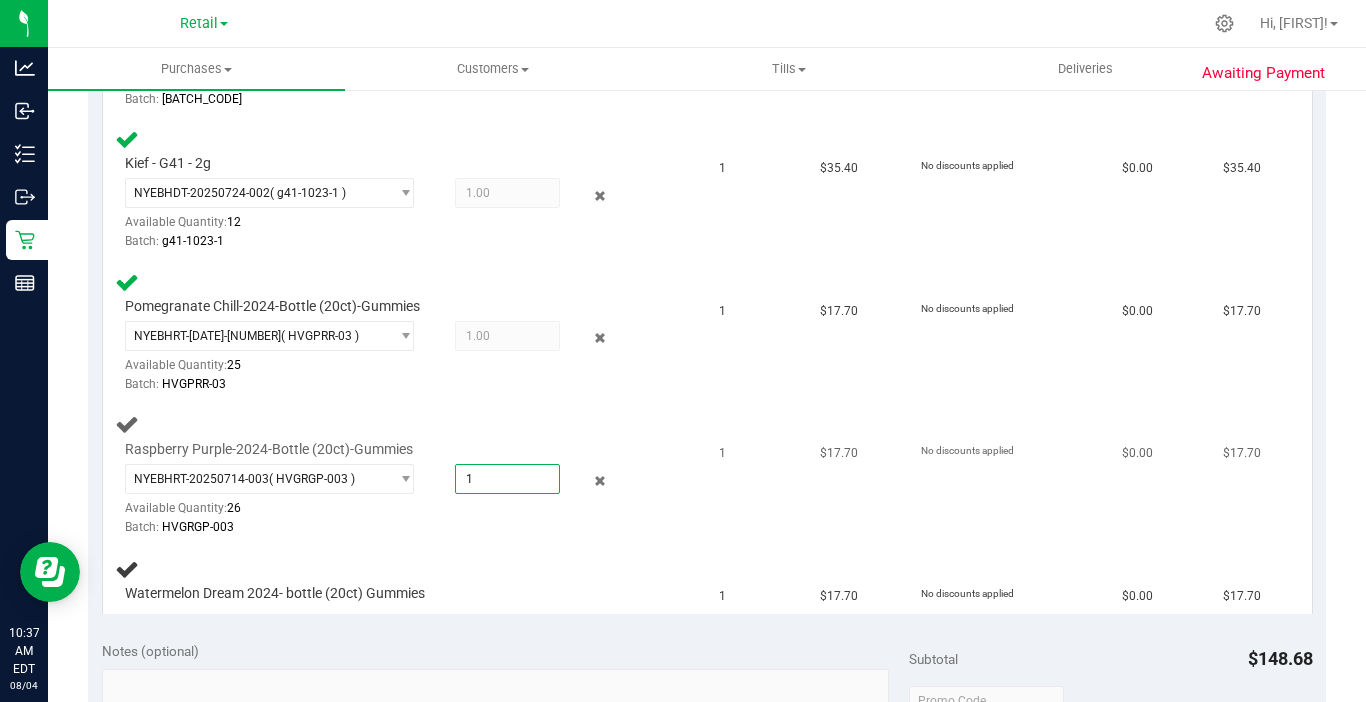 type on "1" 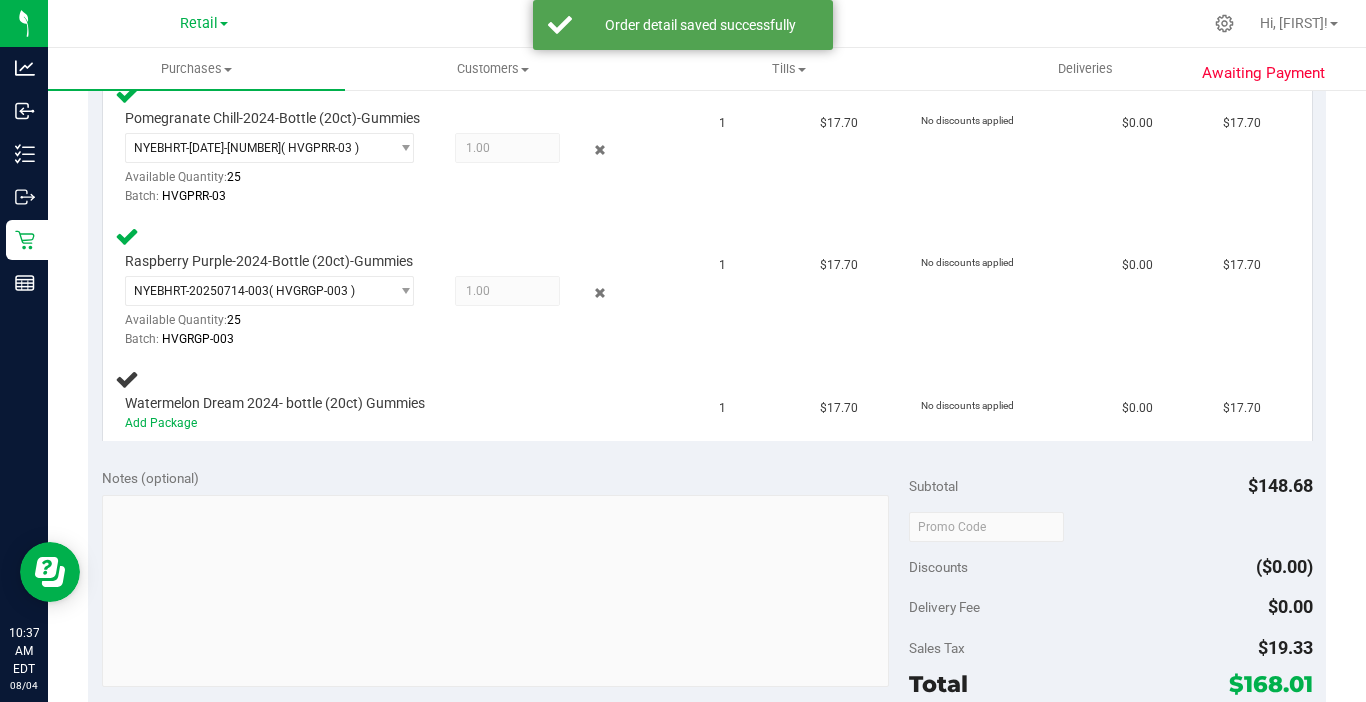 scroll, scrollTop: 1000, scrollLeft: 0, axis: vertical 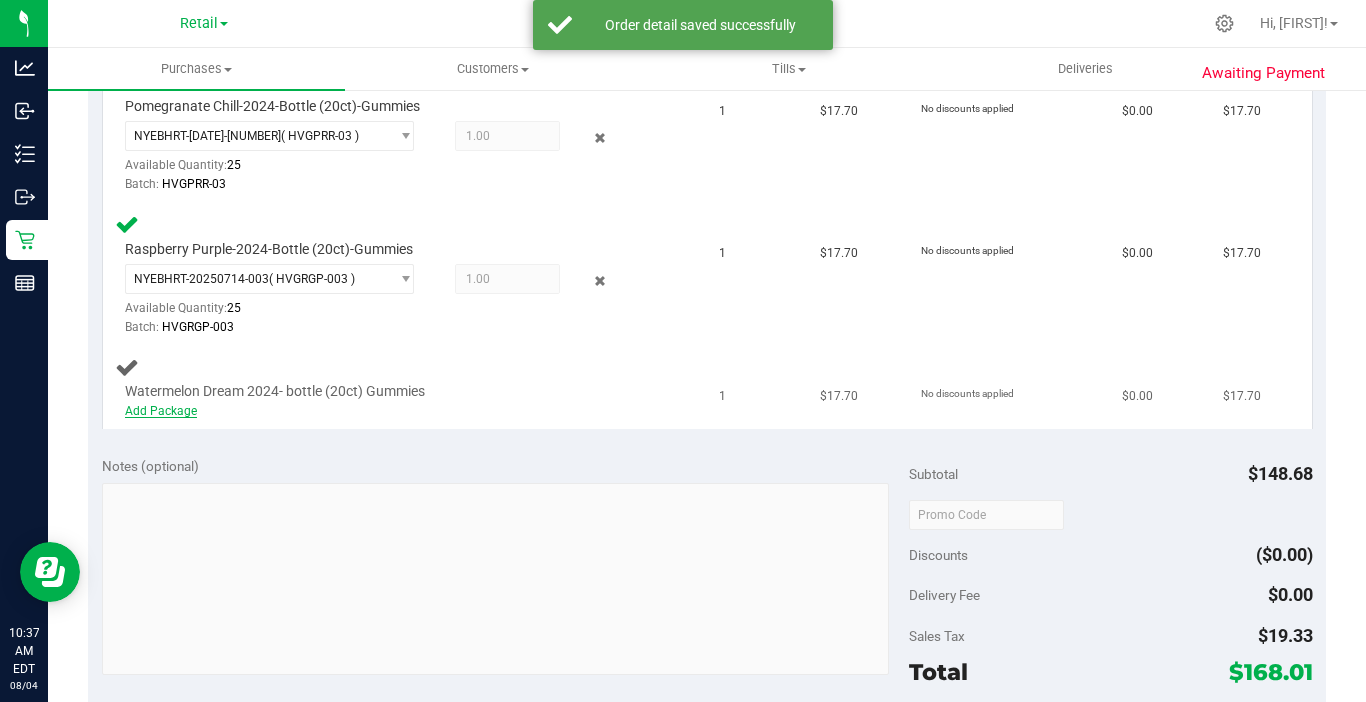 click on "Add Package" at bounding box center (161, 411) 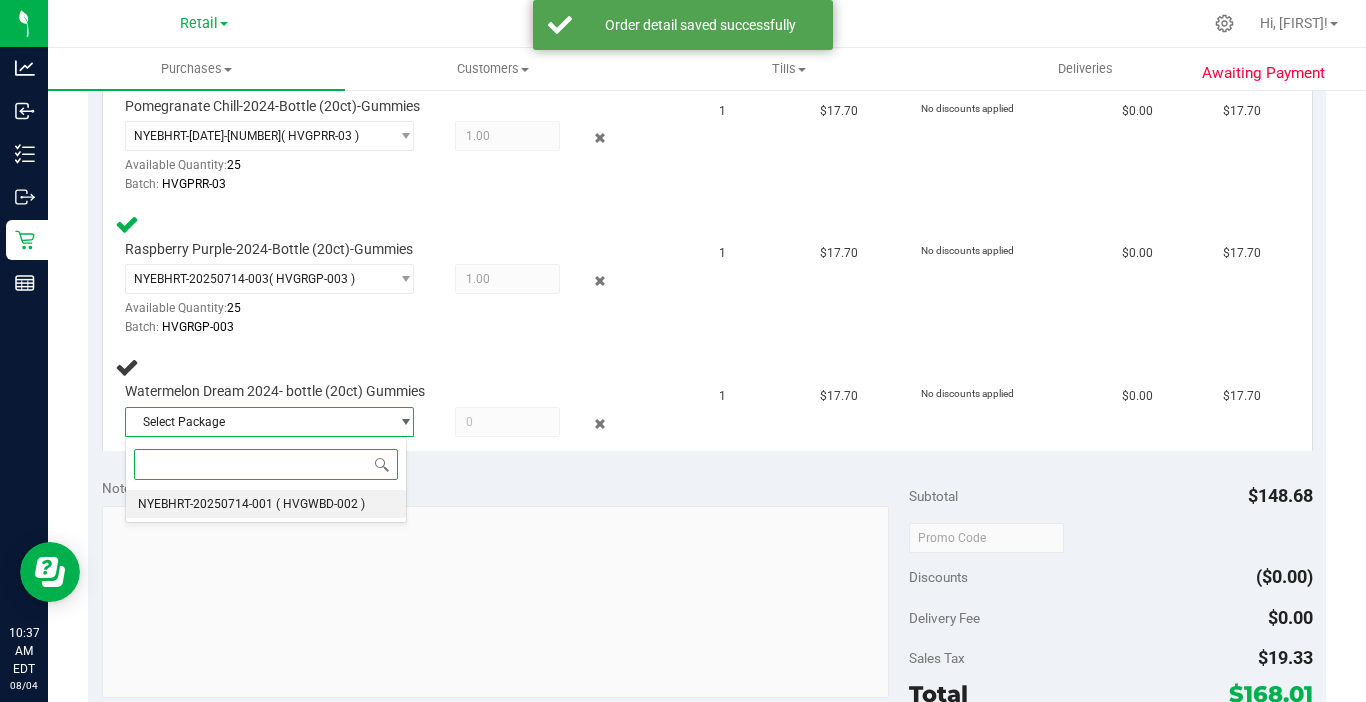 click on "NYEBHRT-20250714-001
(
HVGWBD-002
)" at bounding box center [266, 504] 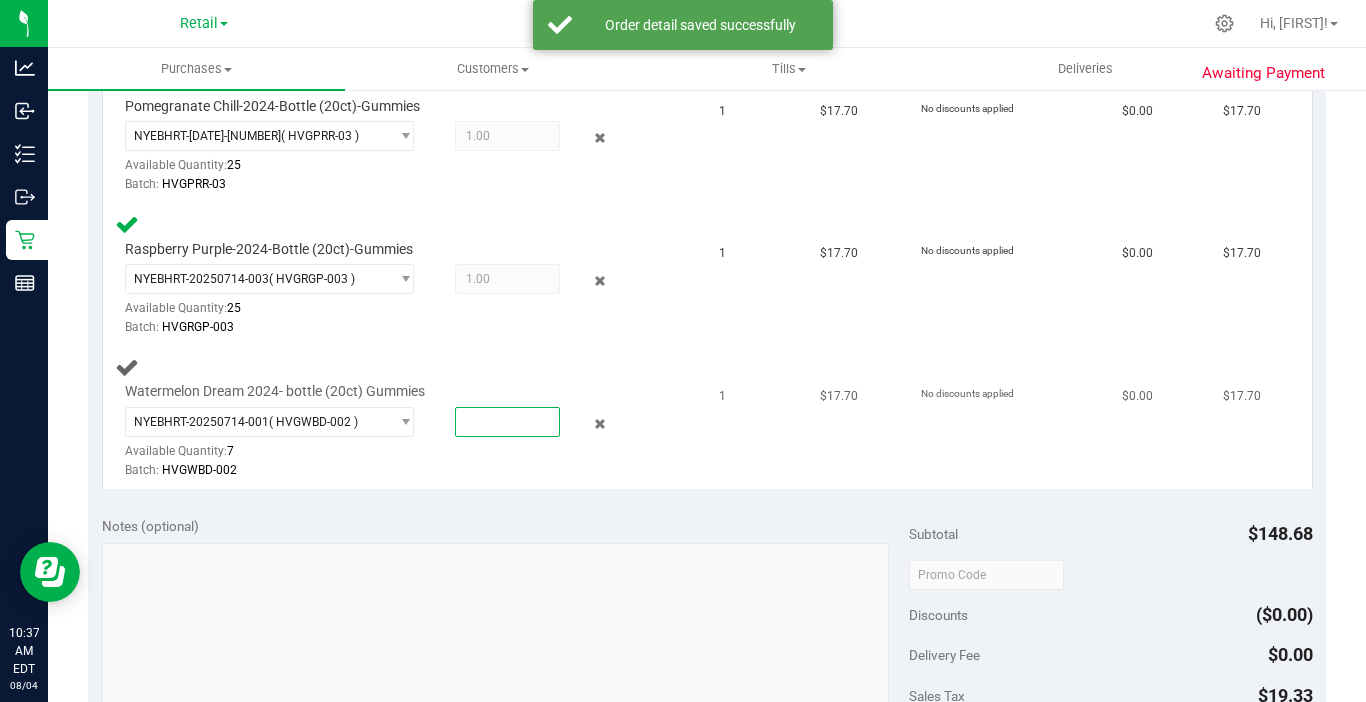 click at bounding box center (507, 422) 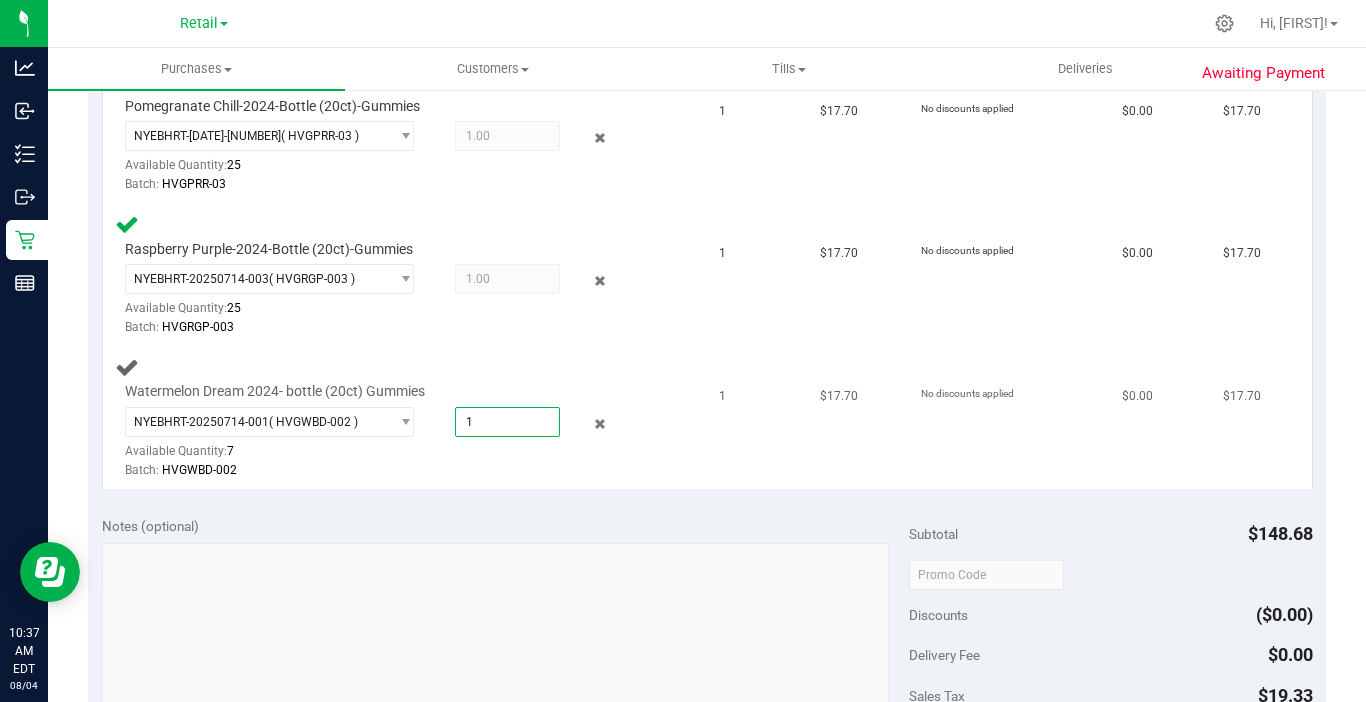 type on "1" 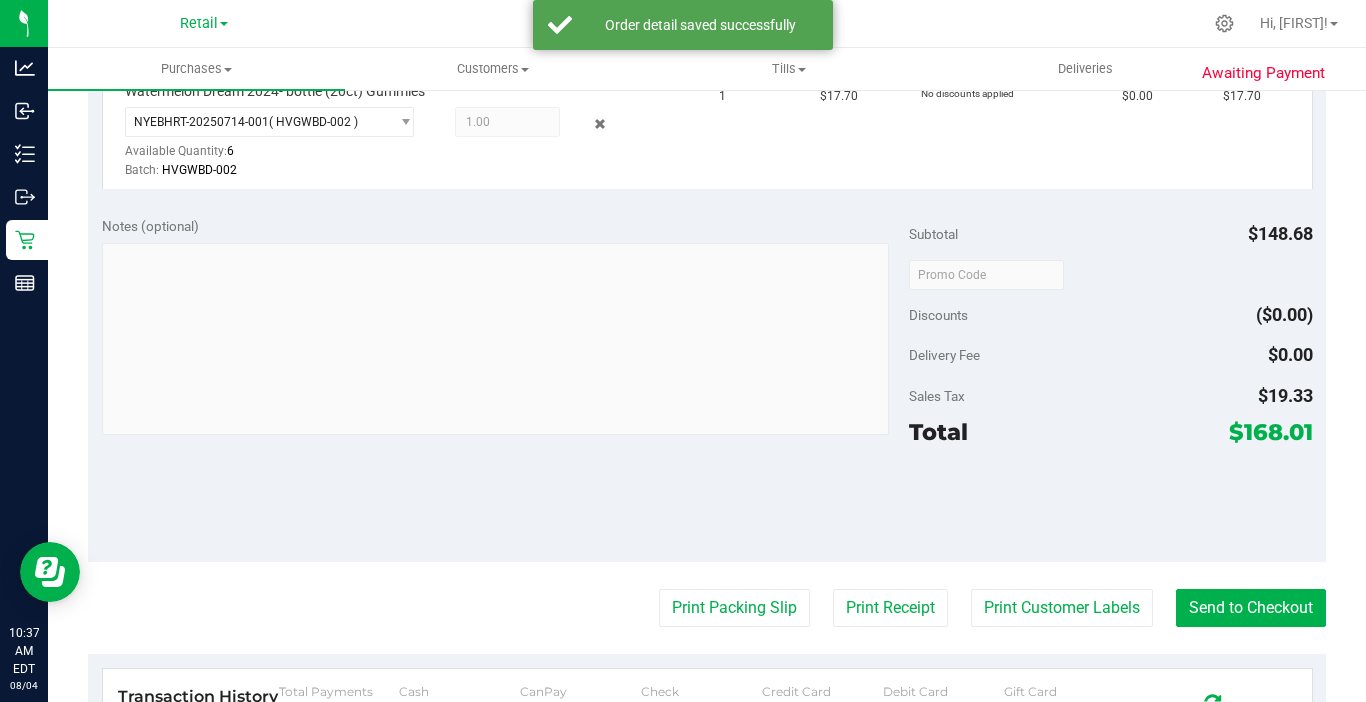 scroll, scrollTop: 1400, scrollLeft: 0, axis: vertical 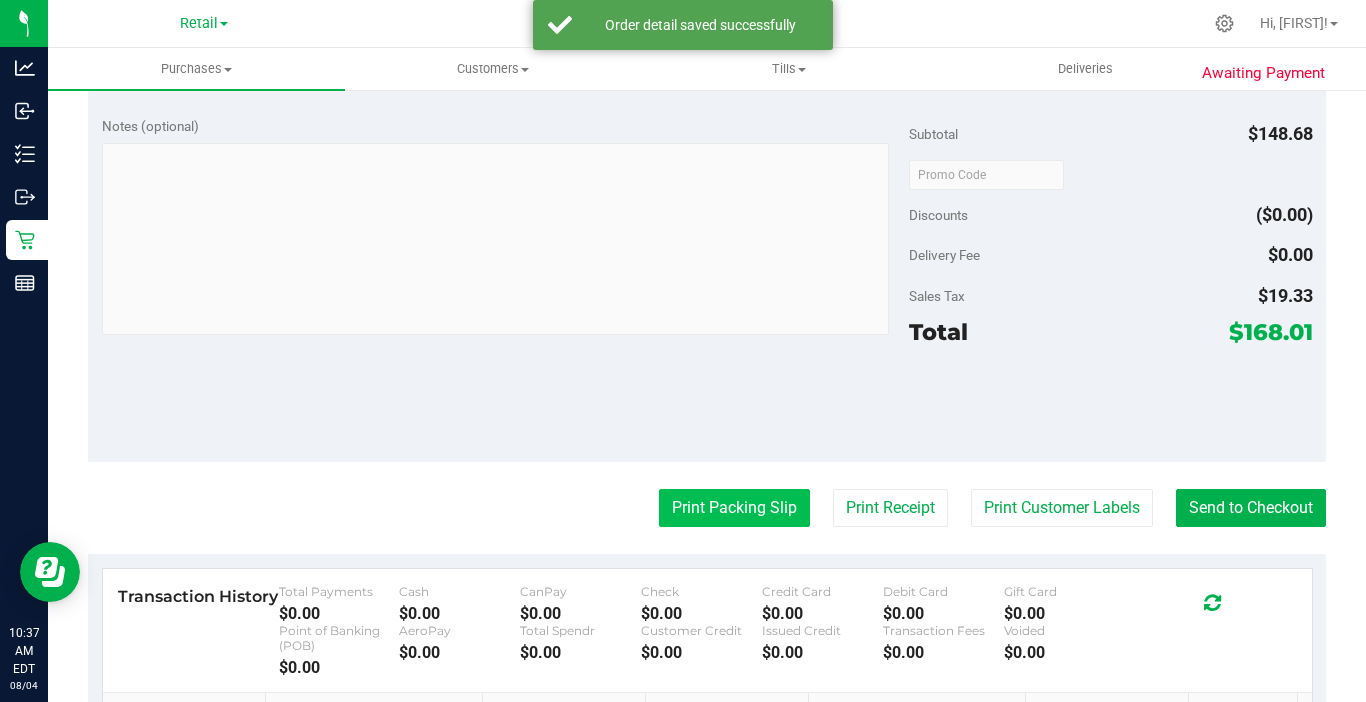 click on "Print Packing Slip" at bounding box center (734, 508) 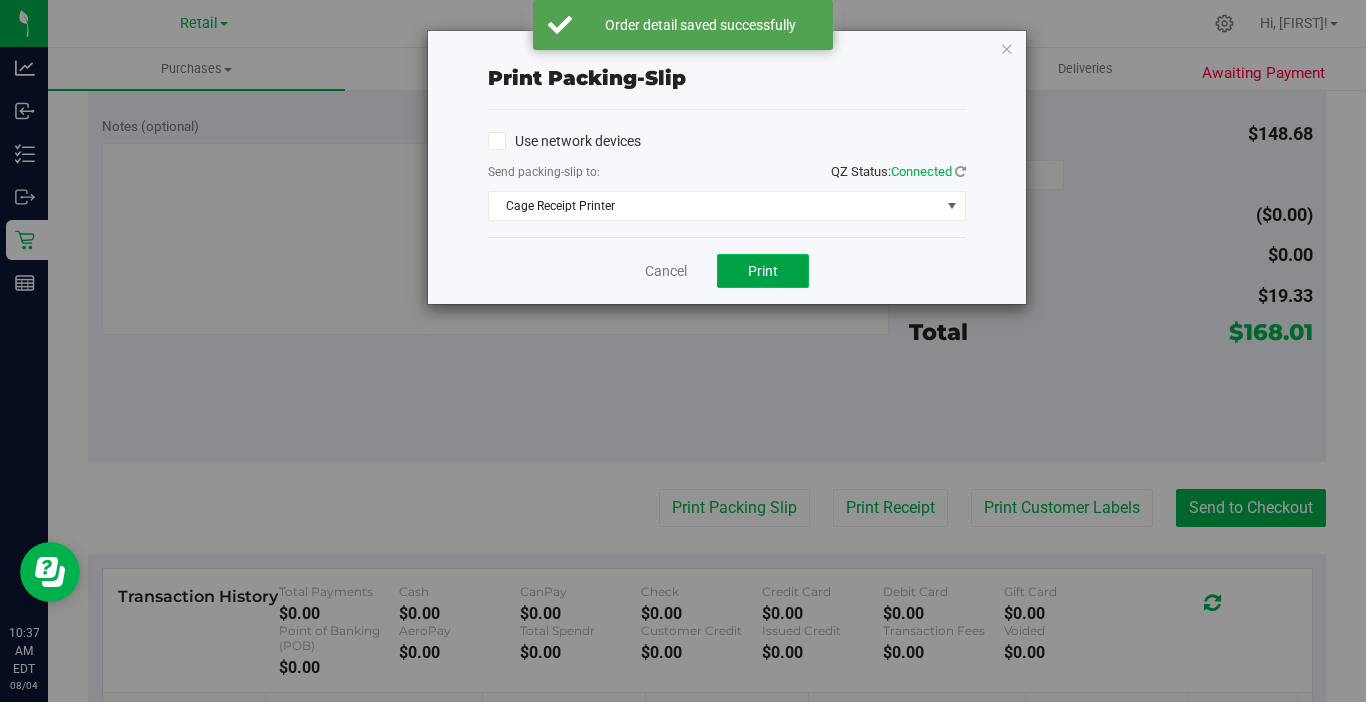 click on "Print" at bounding box center [763, 271] 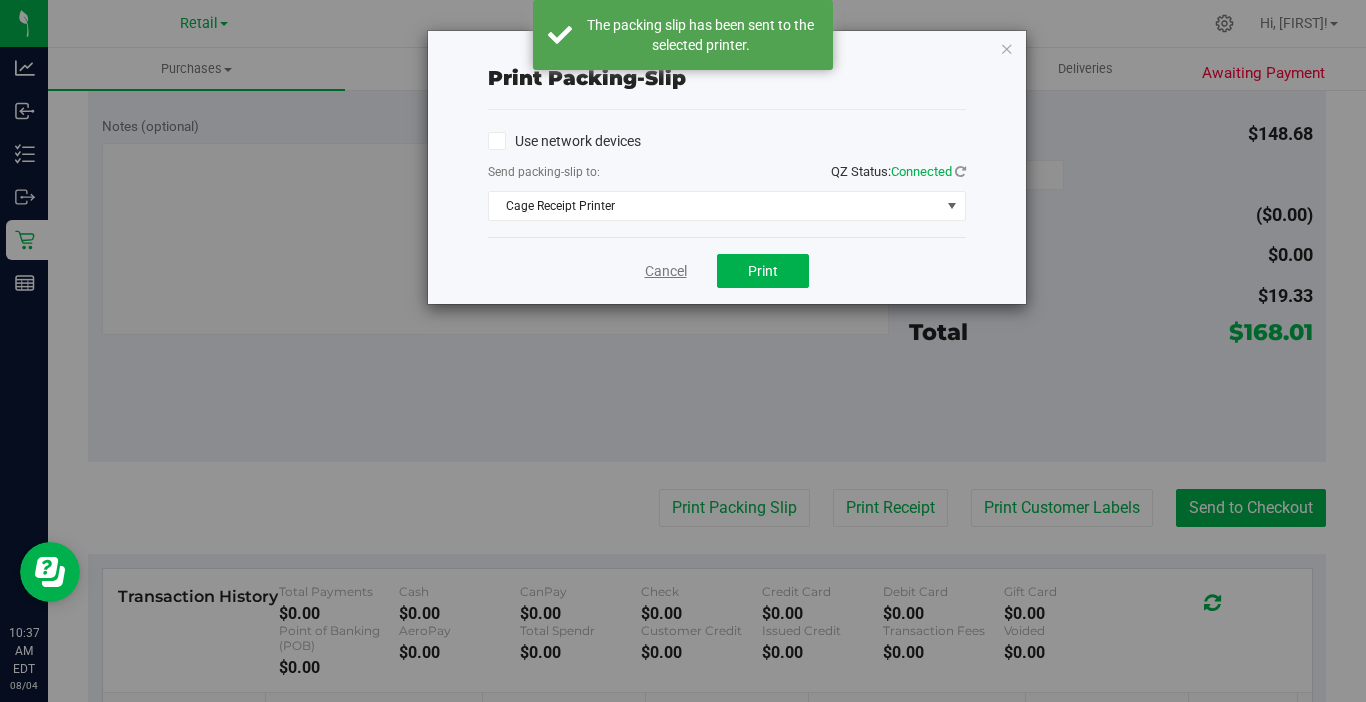click on "Cancel" at bounding box center [666, 271] 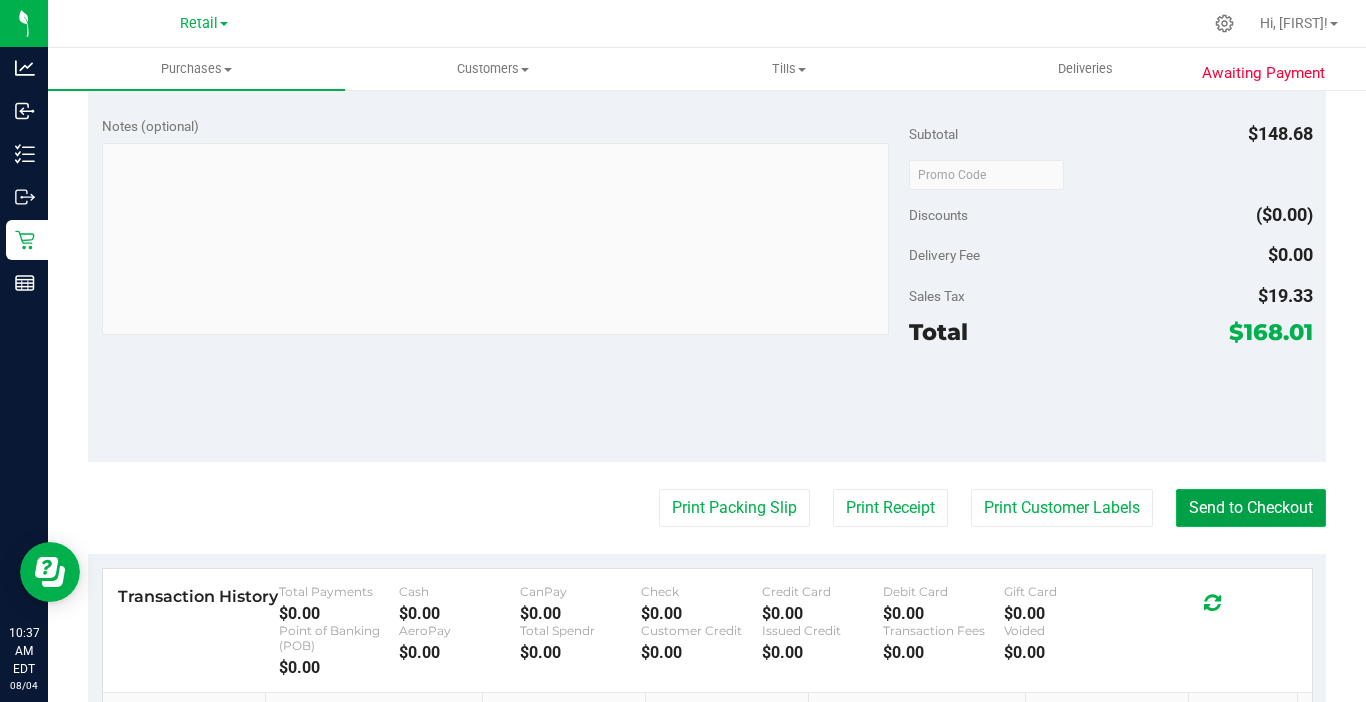click on "Send to Checkout" at bounding box center [1251, 508] 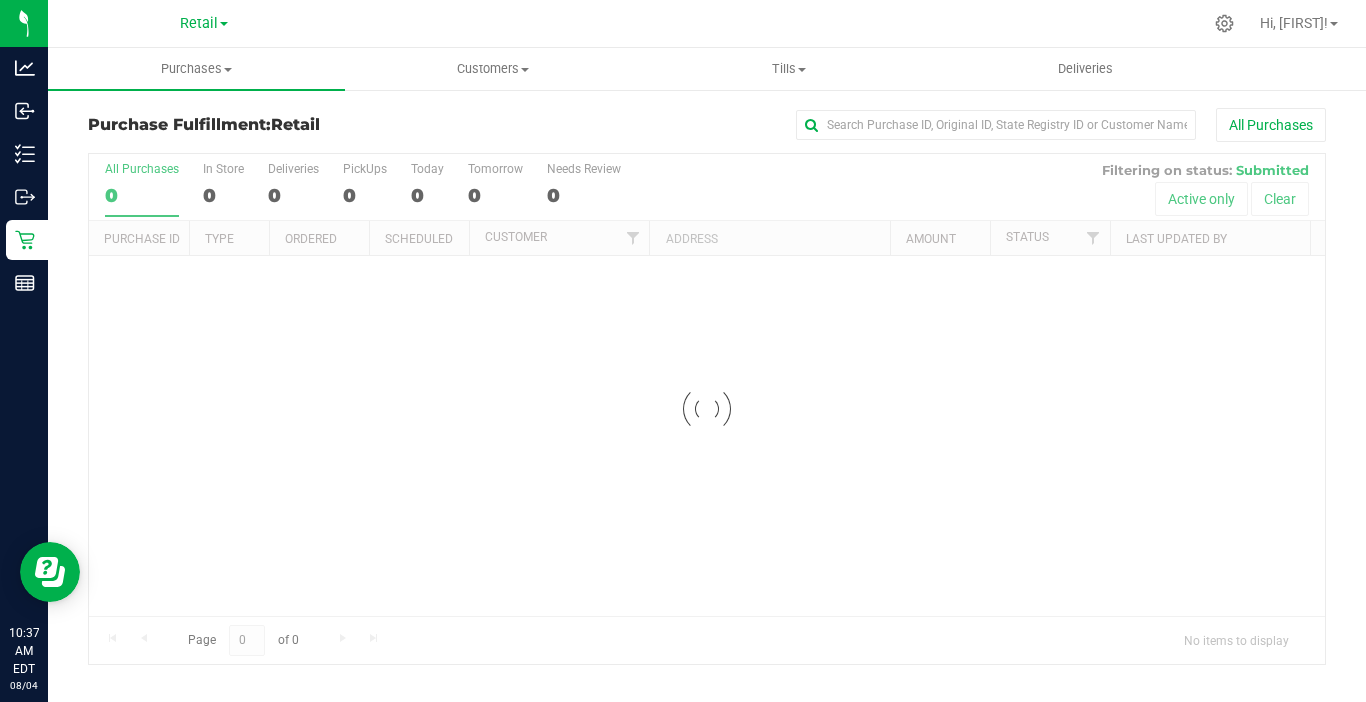 scroll, scrollTop: 0, scrollLeft: 0, axis: both 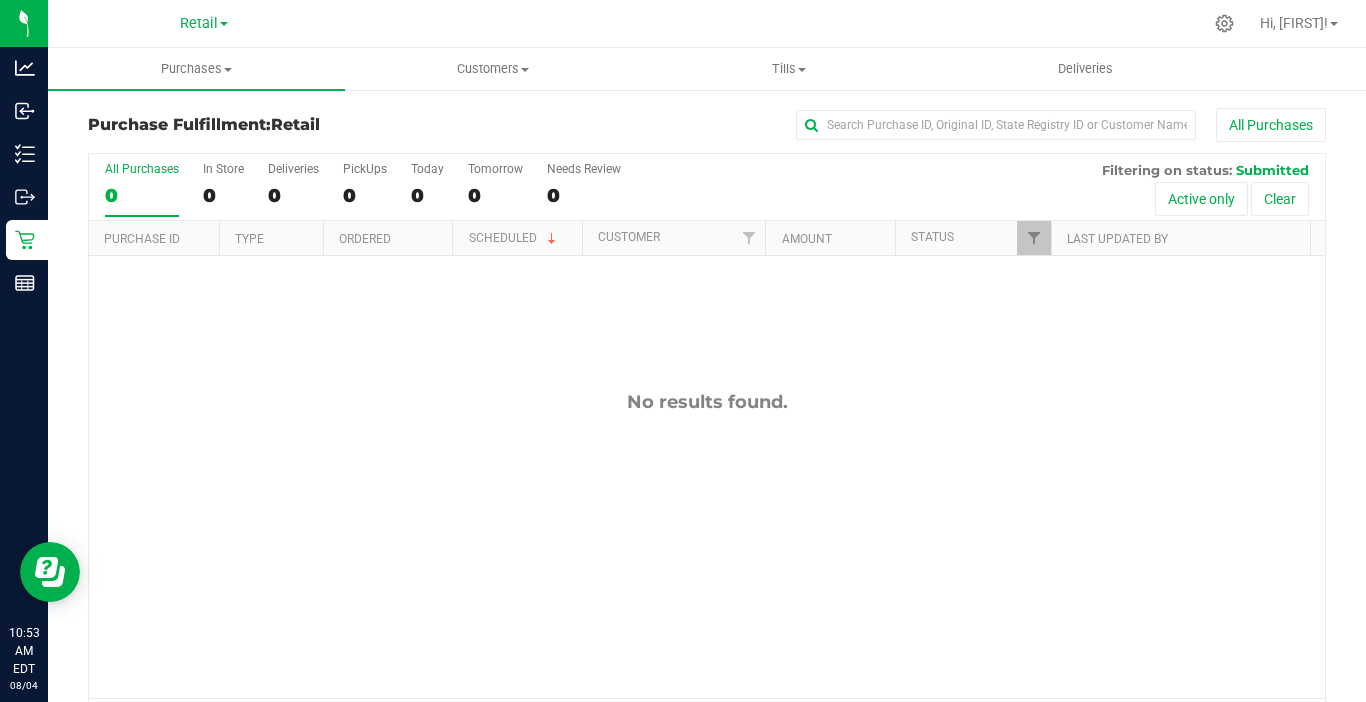 drag, startPoint x: 1219, startPoint y: 525, endPoint x: 1243, endPoint y: 655, distance: 132.19682 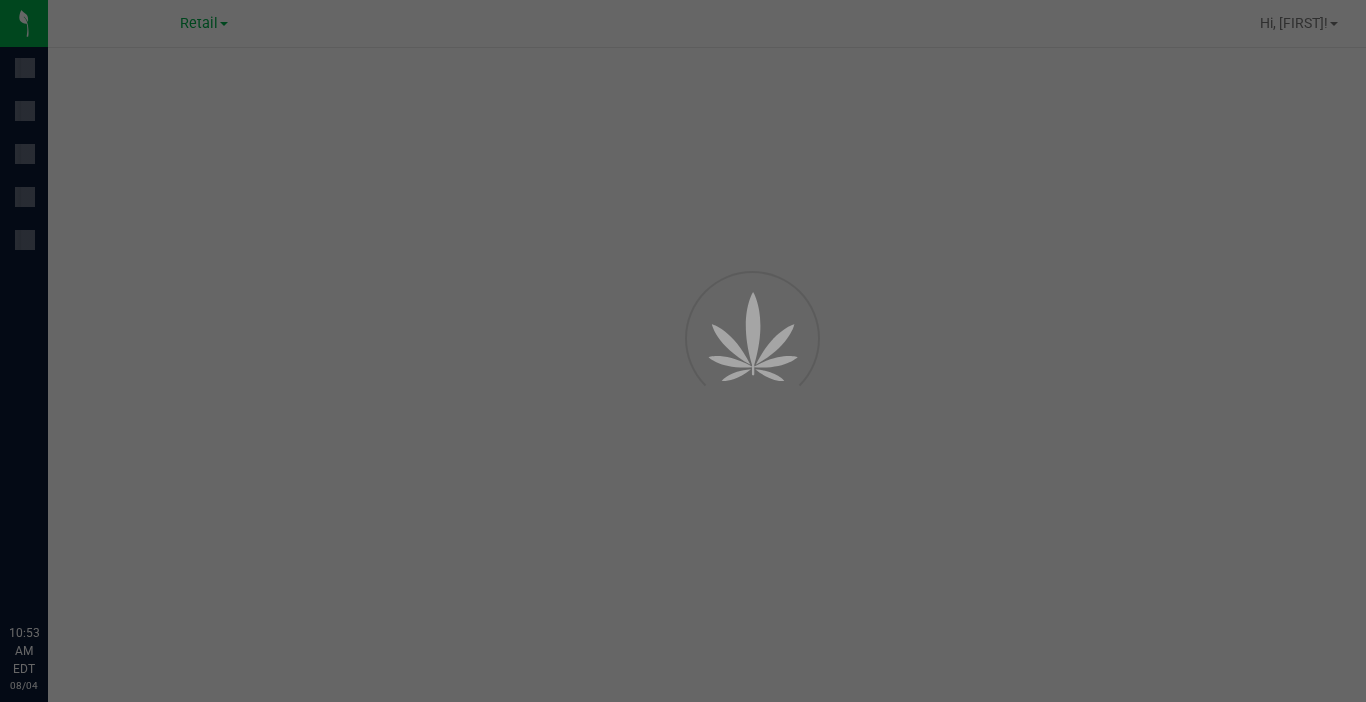 scroll, scrollTop: 0, scrollLeft: 0, axis: both 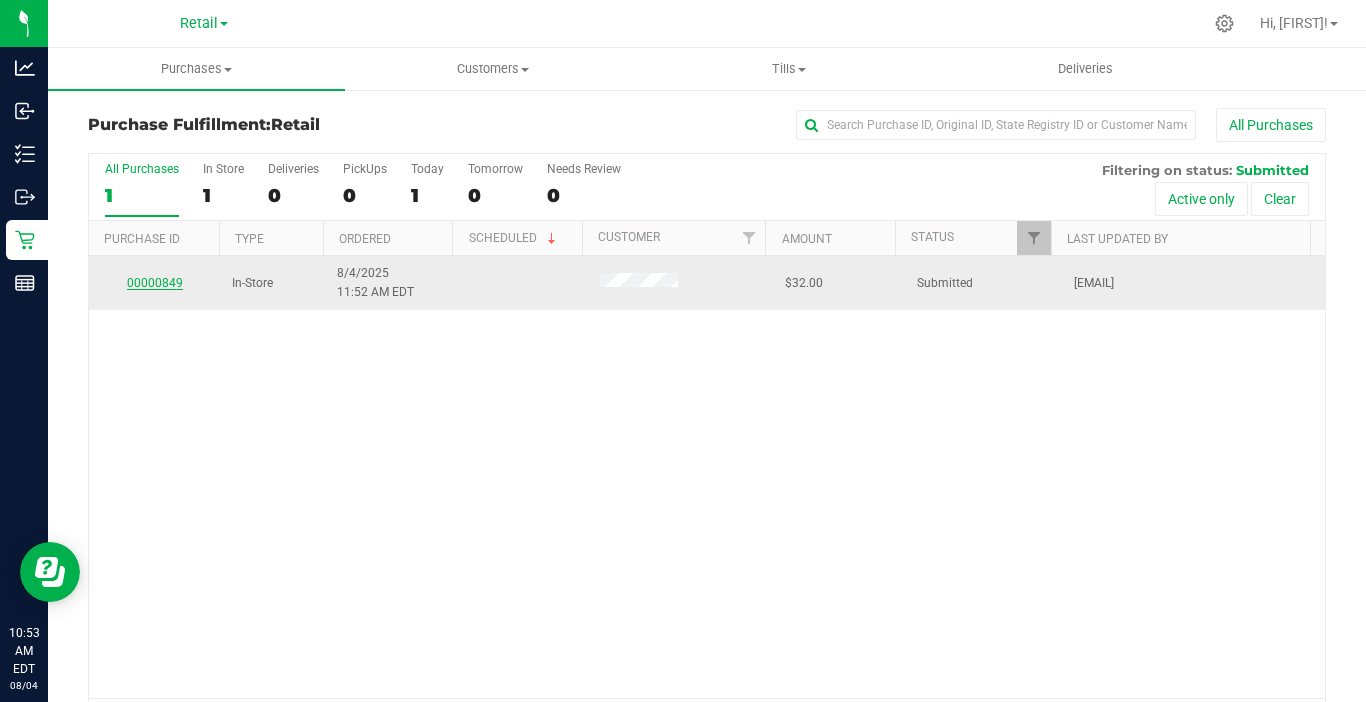 click on "00000849" at bounding box center (155, 283) 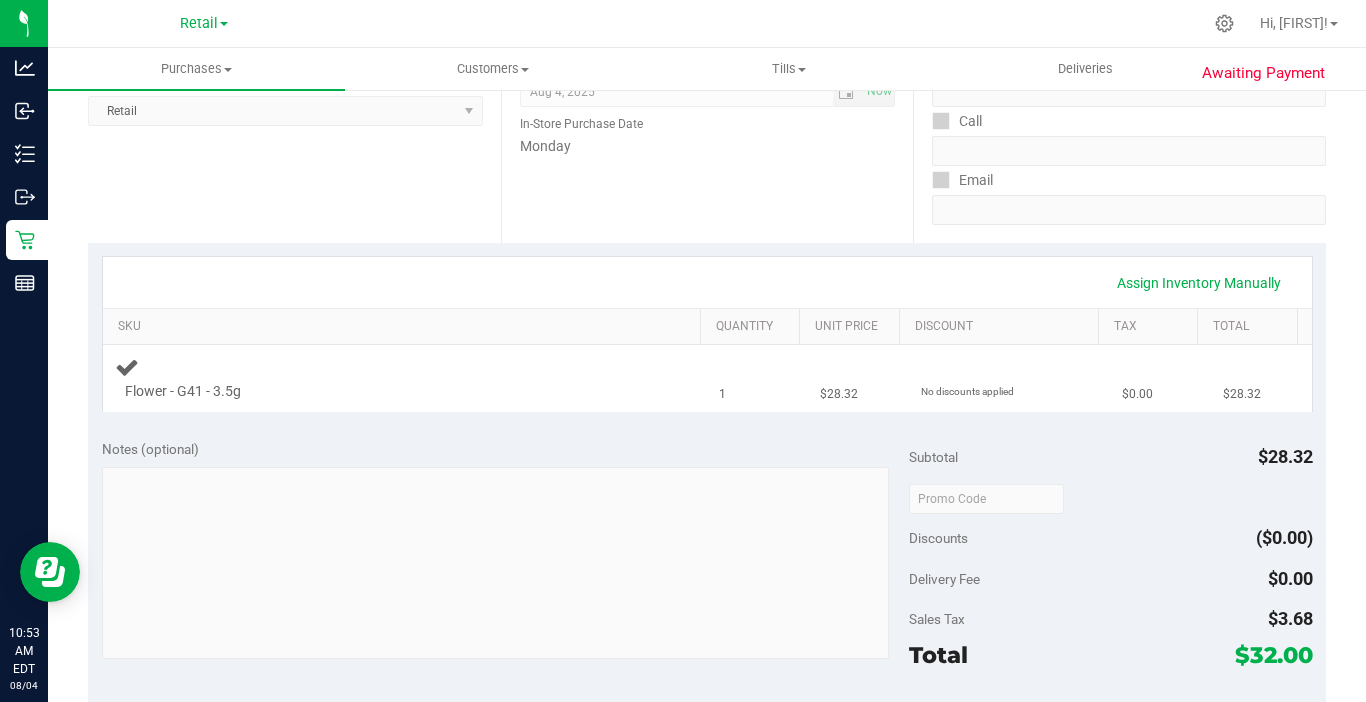 scroll, scrollTop: 300, scrollLeft: 0, axis: vertical 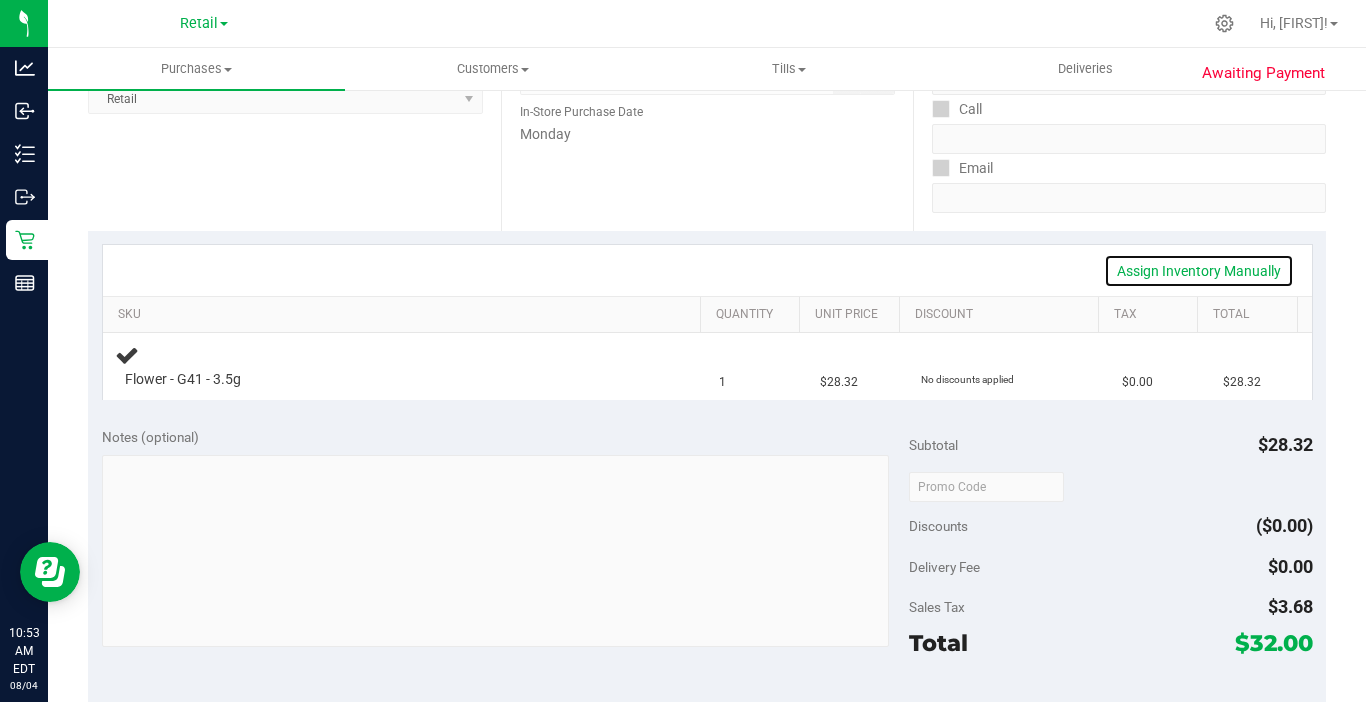 click on "Assign Inventory Manually" at bounding box center [1199, 271] 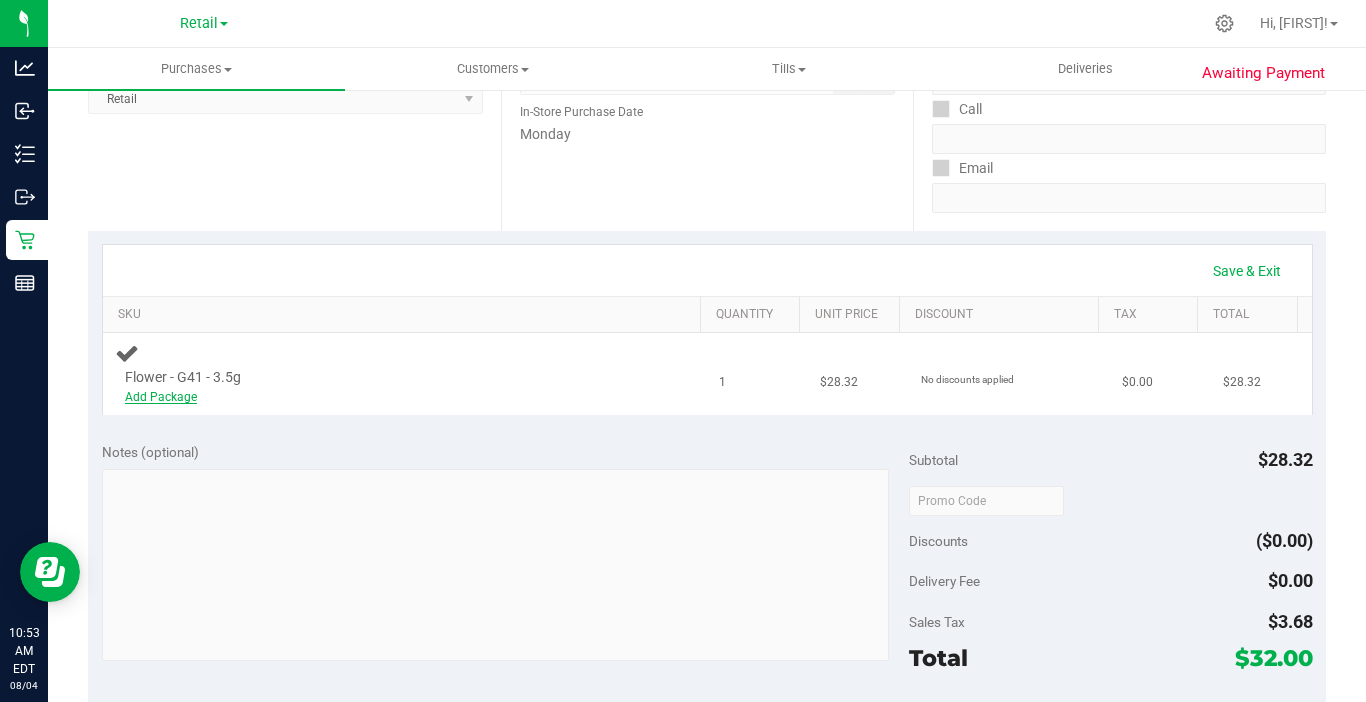 click on "Add Package" at bounding box center [161, 397] 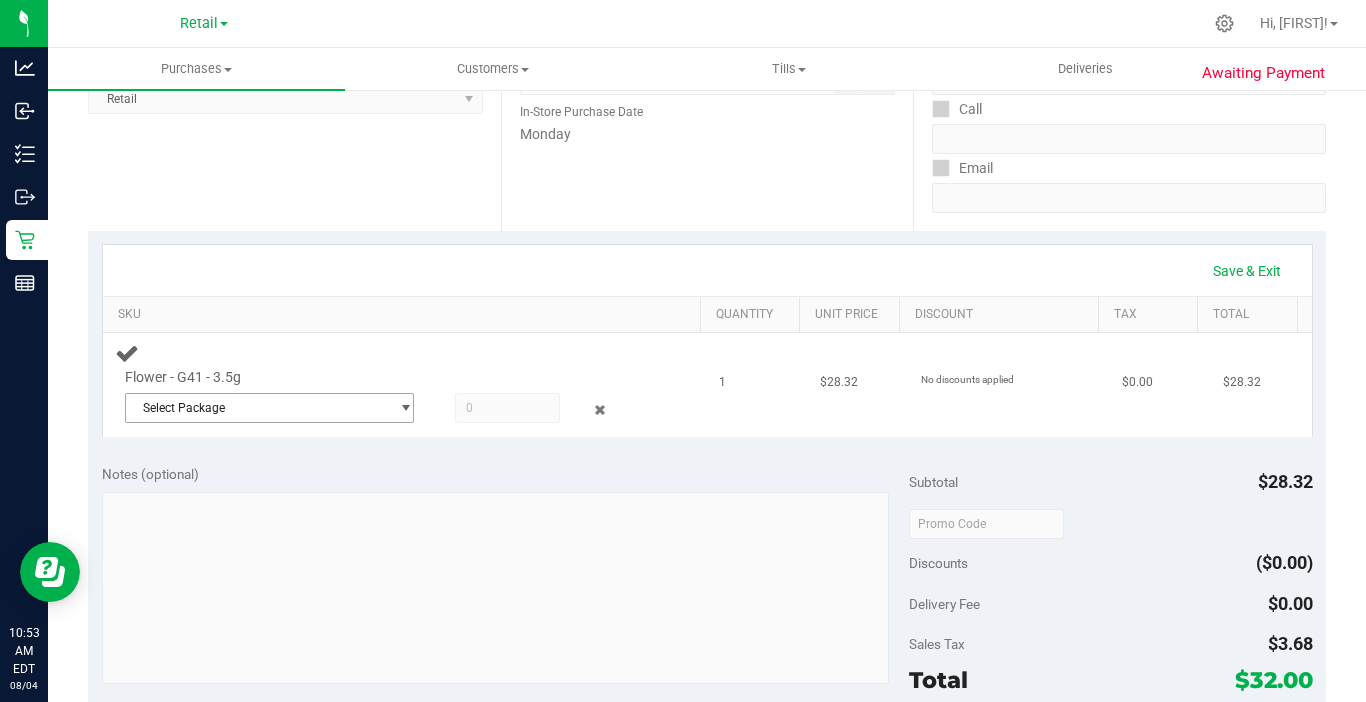 click on "Select Package" at bounding box center (257, 408) 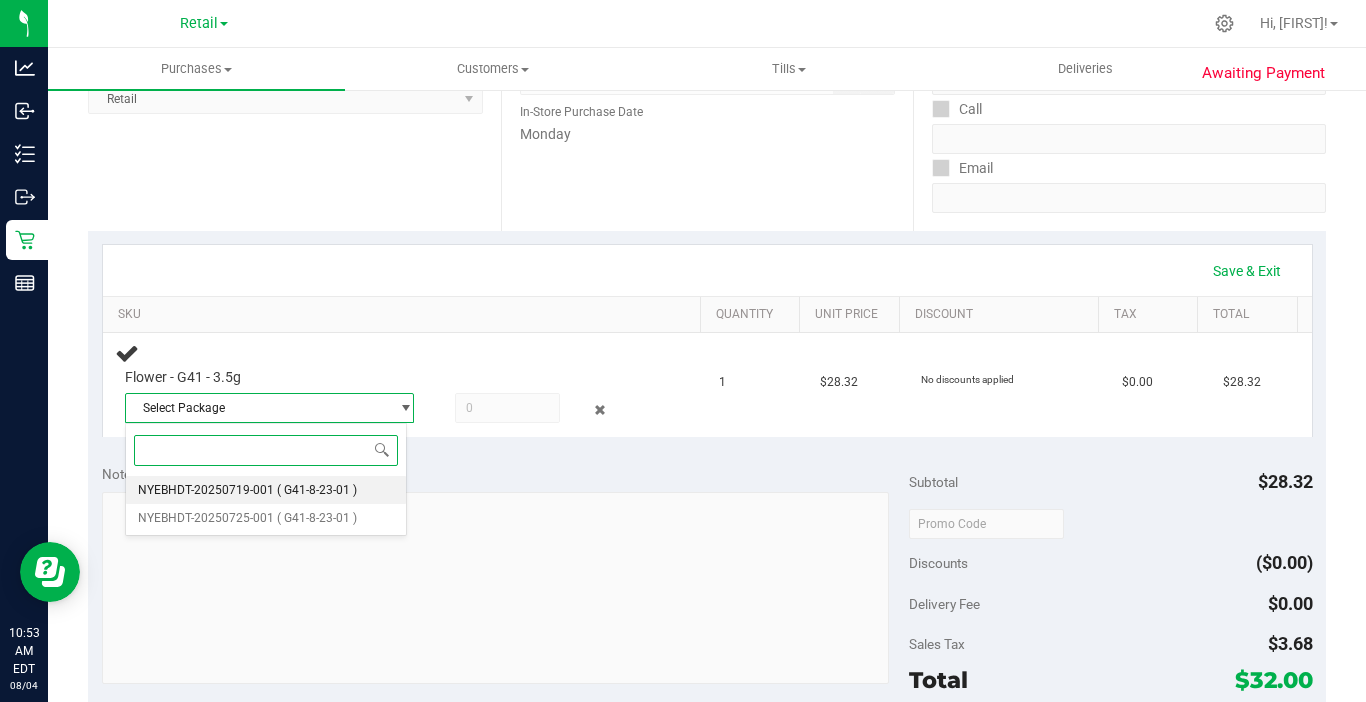 click on "NYEBHDT-20250719-001" at bounding box center (206, 490) 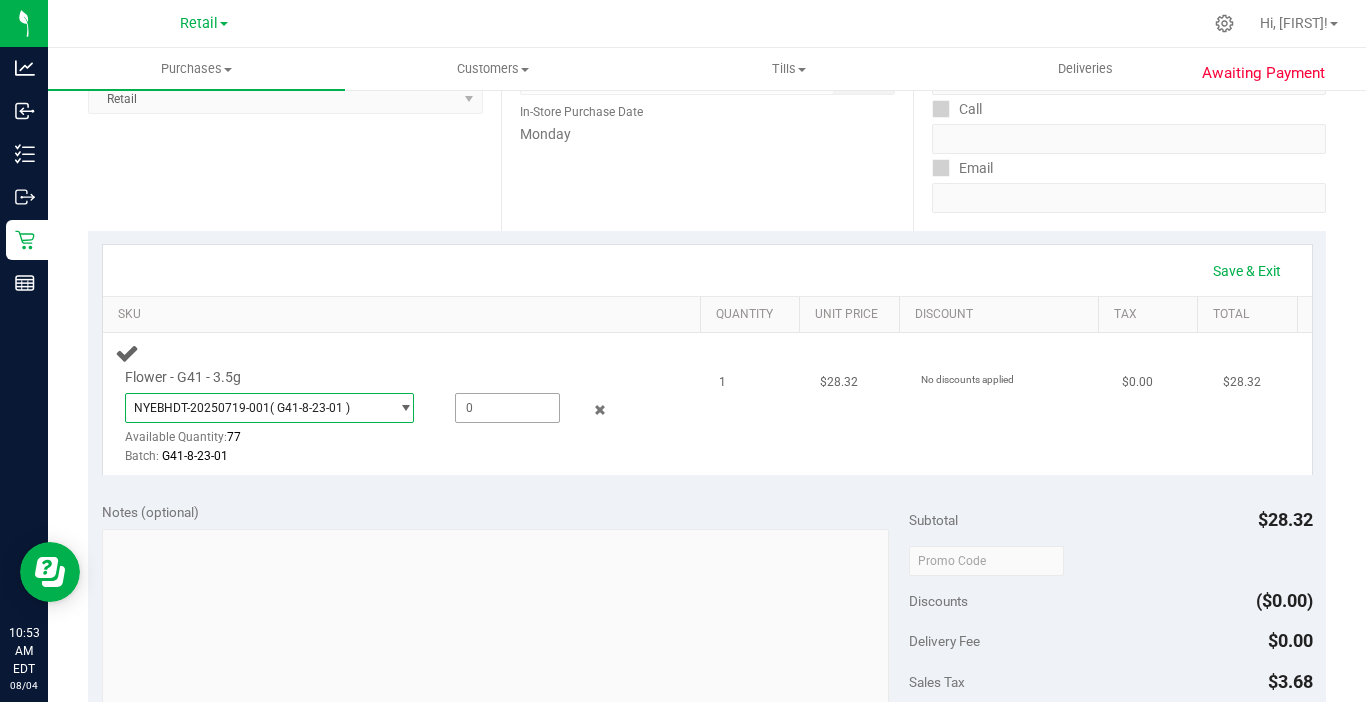 click at bounding box center (507, 408) 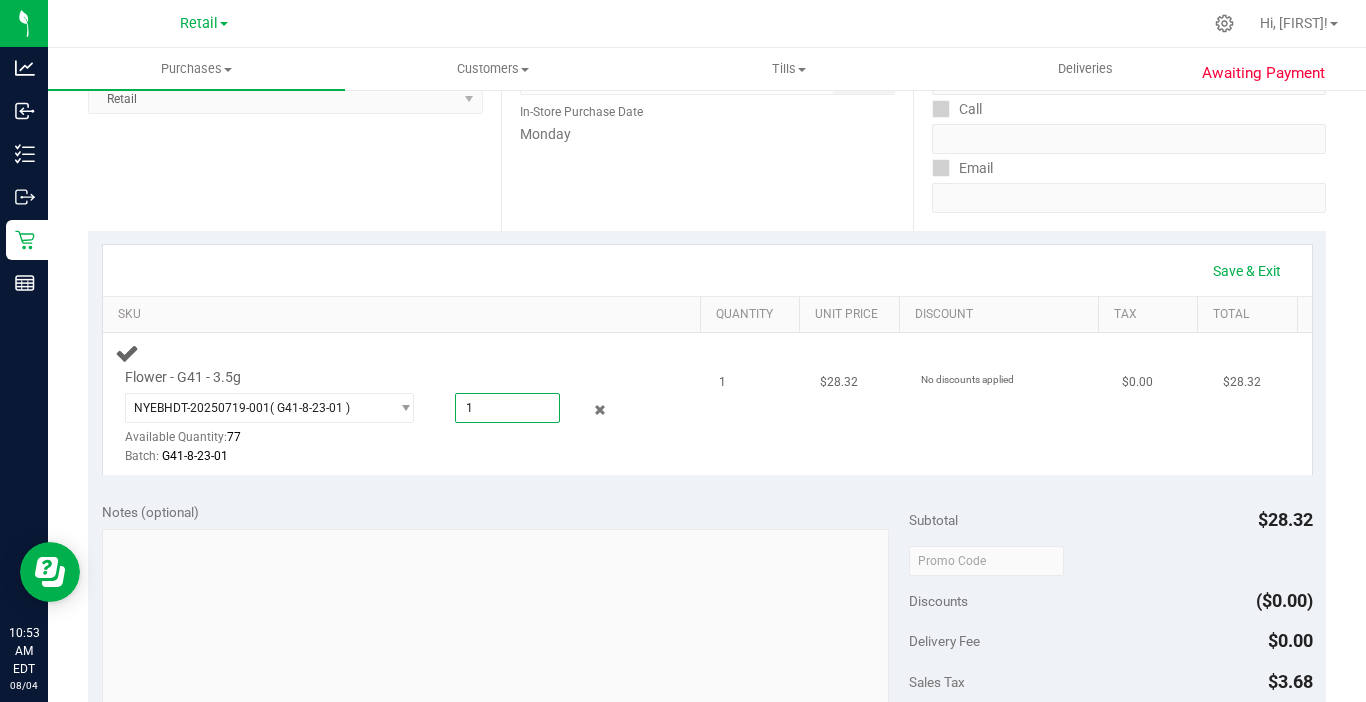 type on "1" 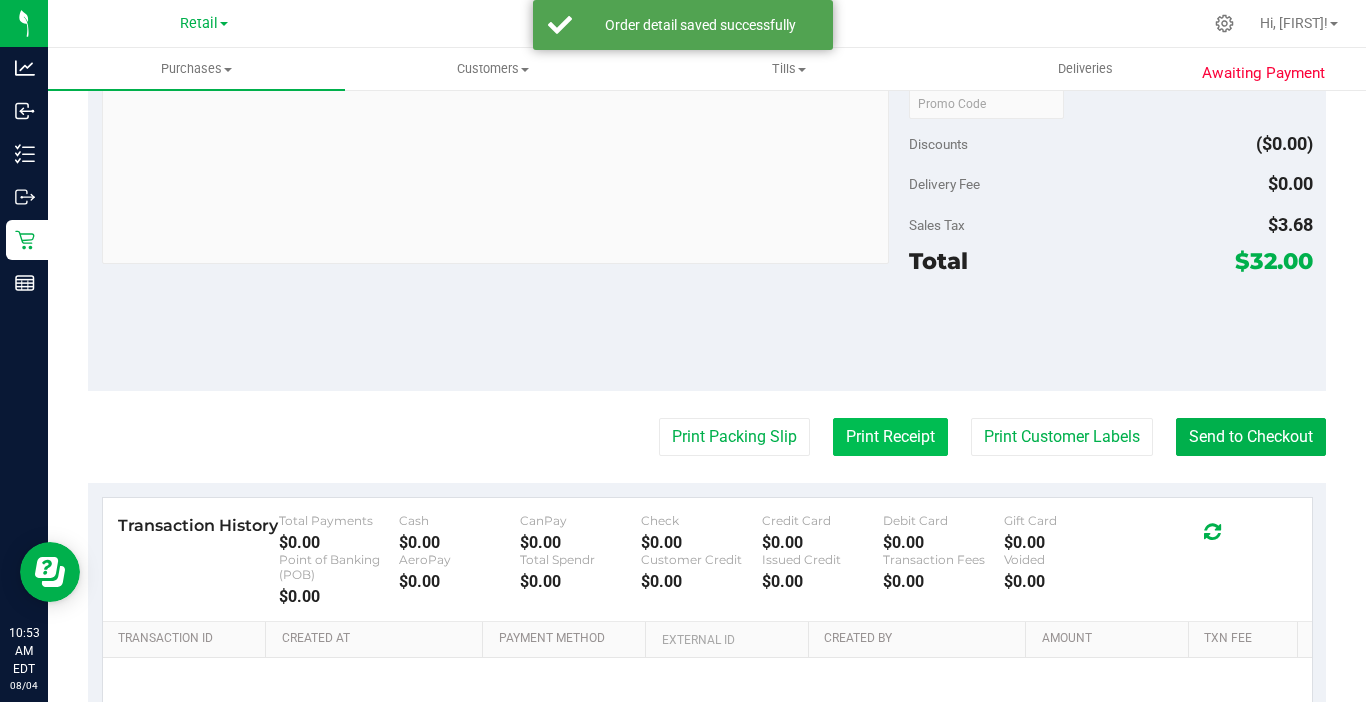 scroll, scrollTop: 800, scrollLeft: 0, axis: vertical 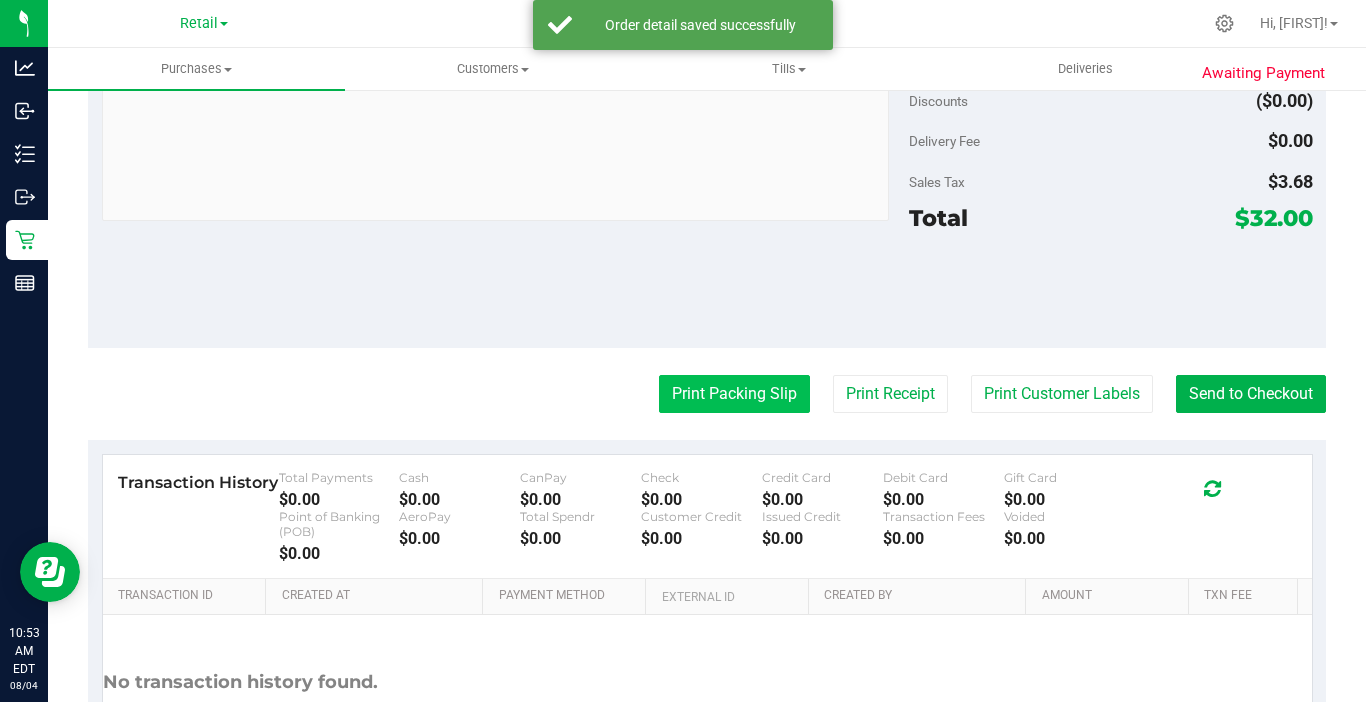 click on "Print Packing Slip" at bounding box center (734, 394) 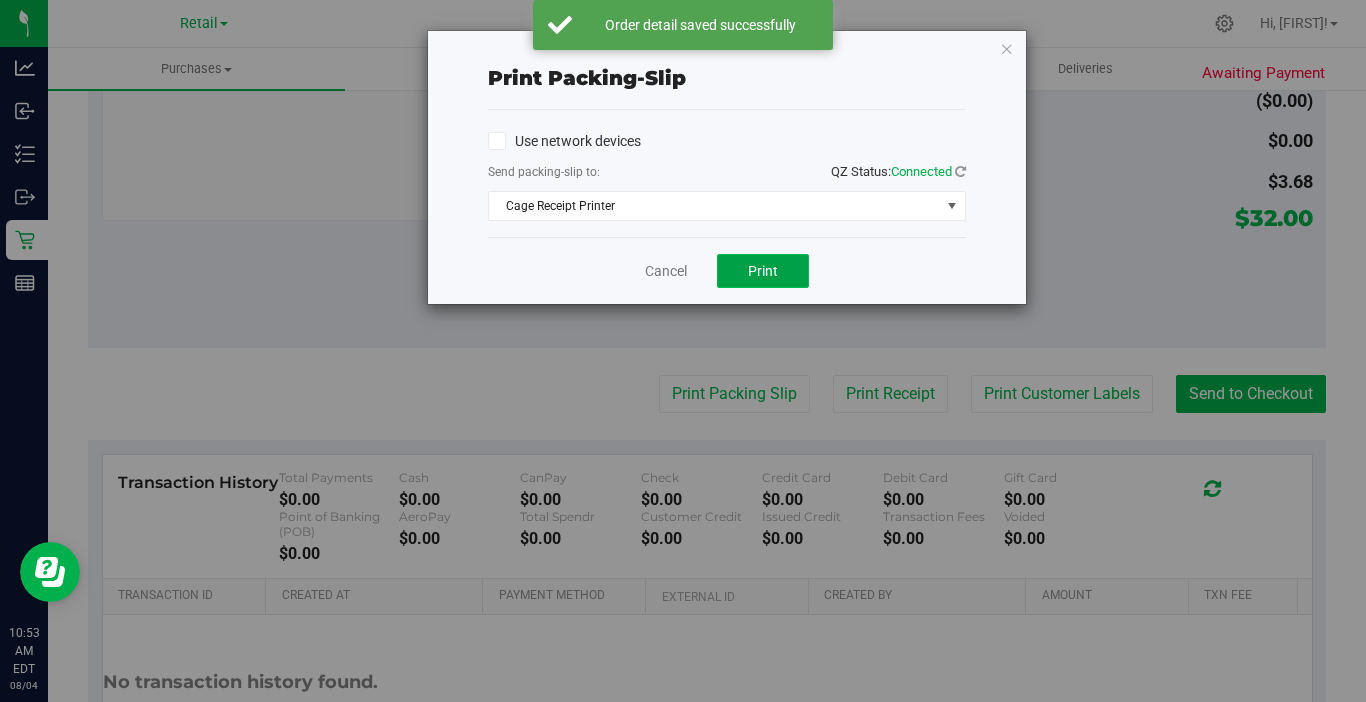 click on "Print" at bounding box center [763, 271] 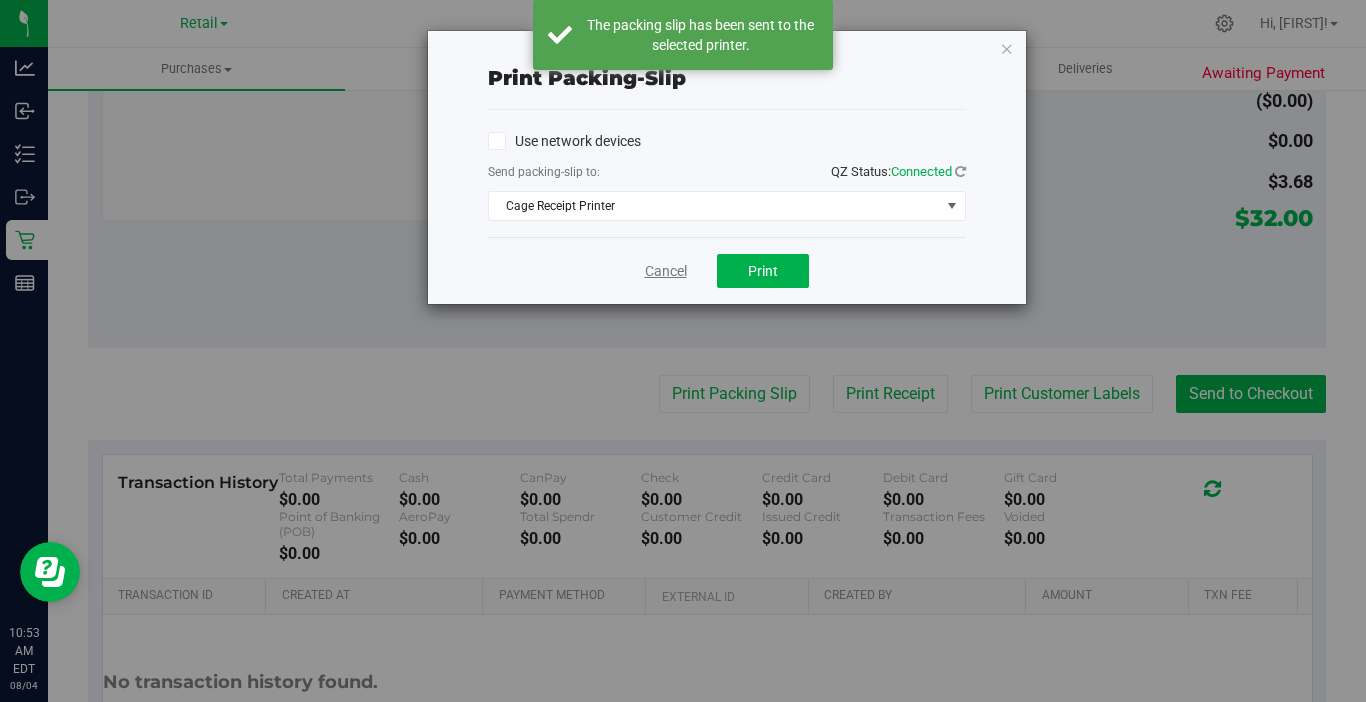 click on "Cancel" at bounding box center [666, 271] 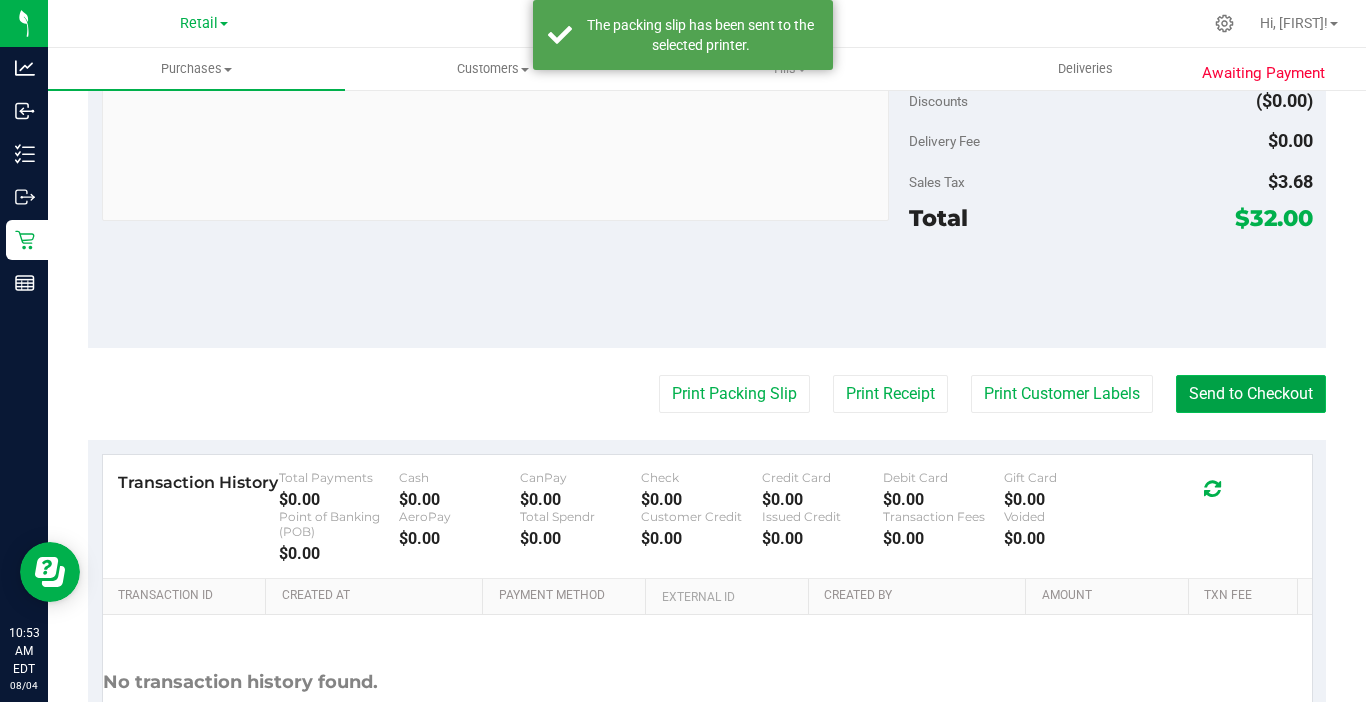 click on "Send to Checkout" at bounding box center [1251, 394] 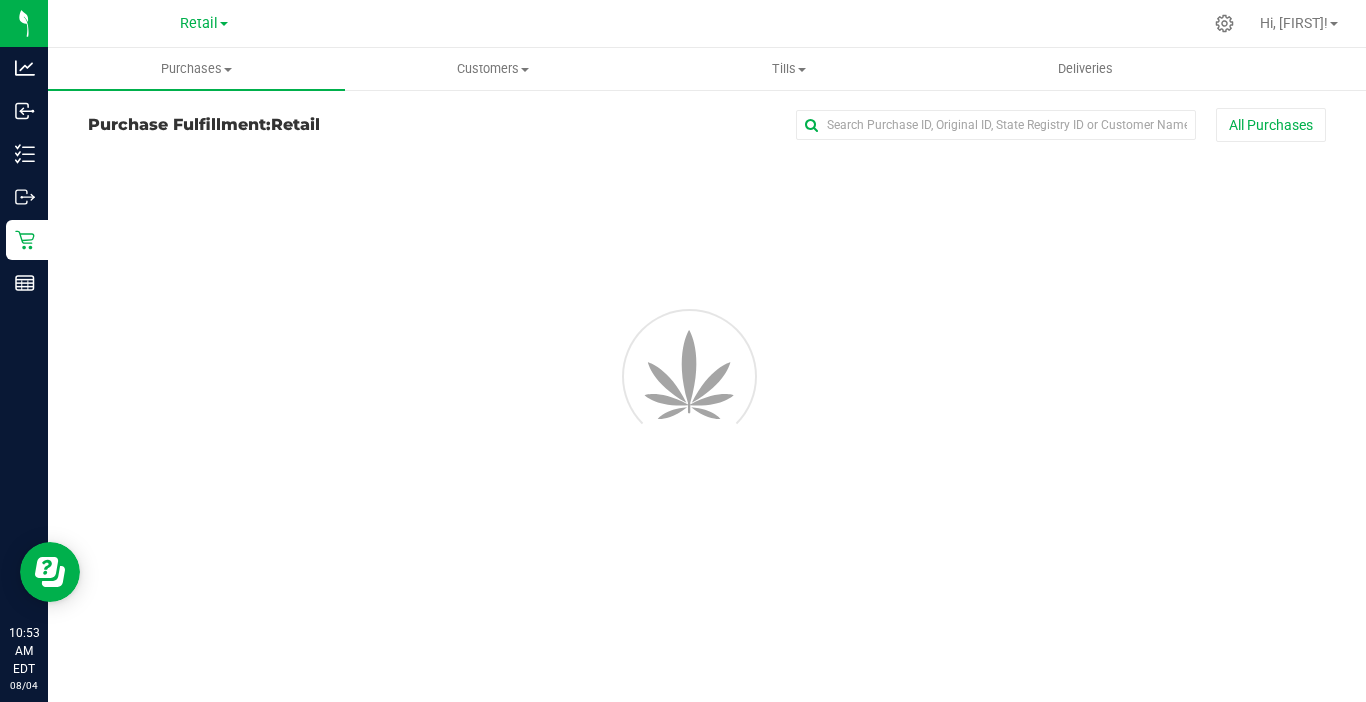 scroll, scrollTop: 0, scrollLeft: 0, axis: both 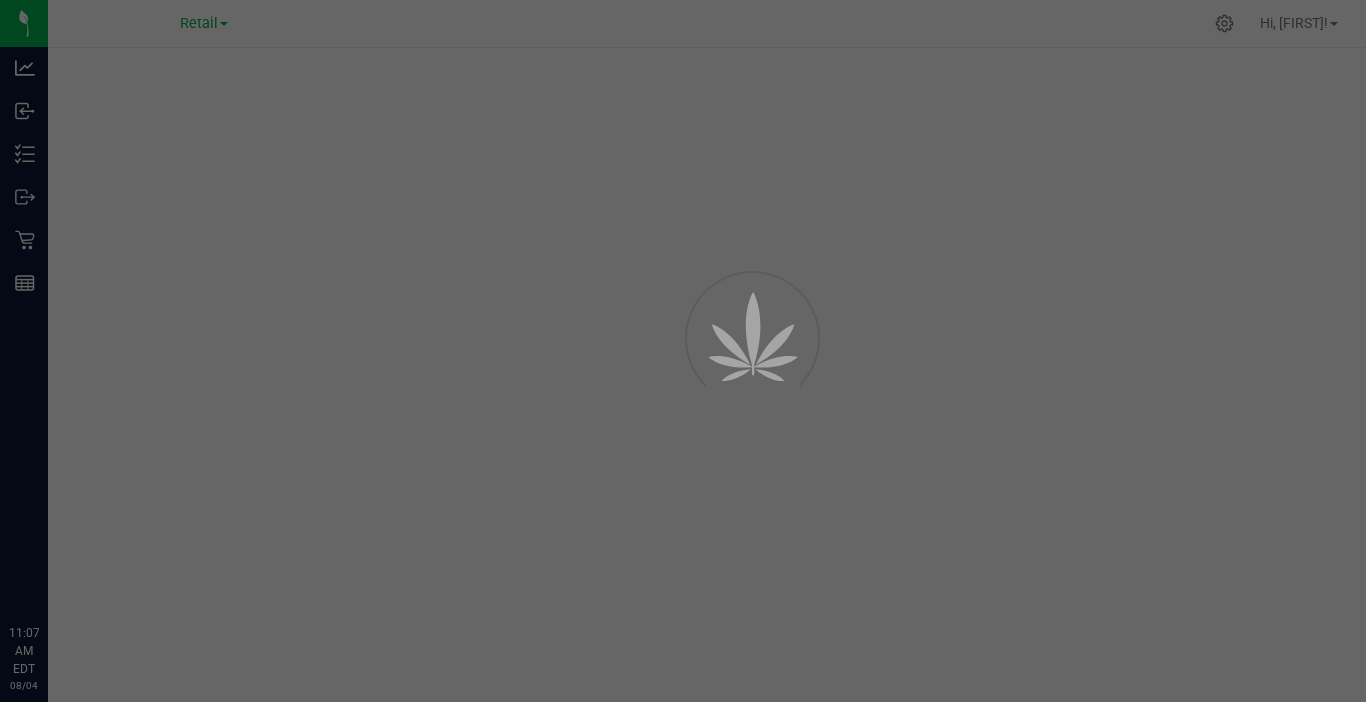 click at bounding box center (683, 351) 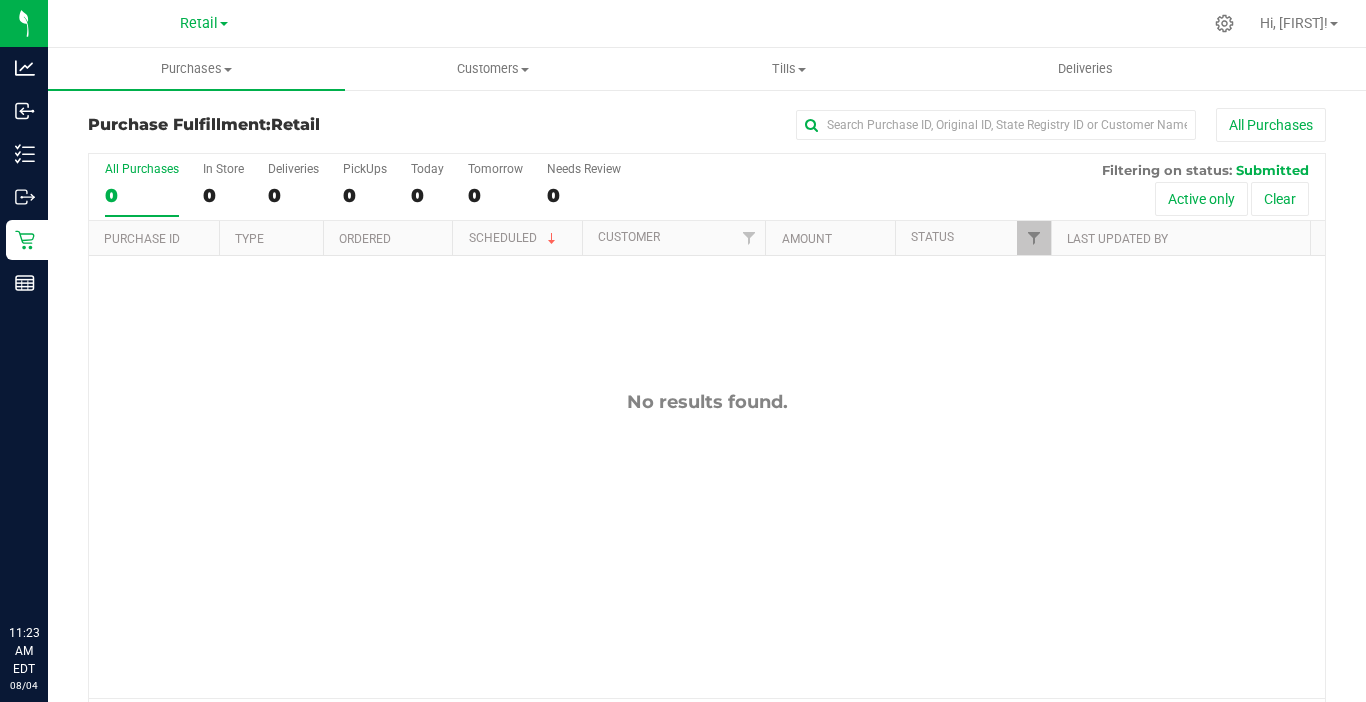 click at bounding box center (780, 23) 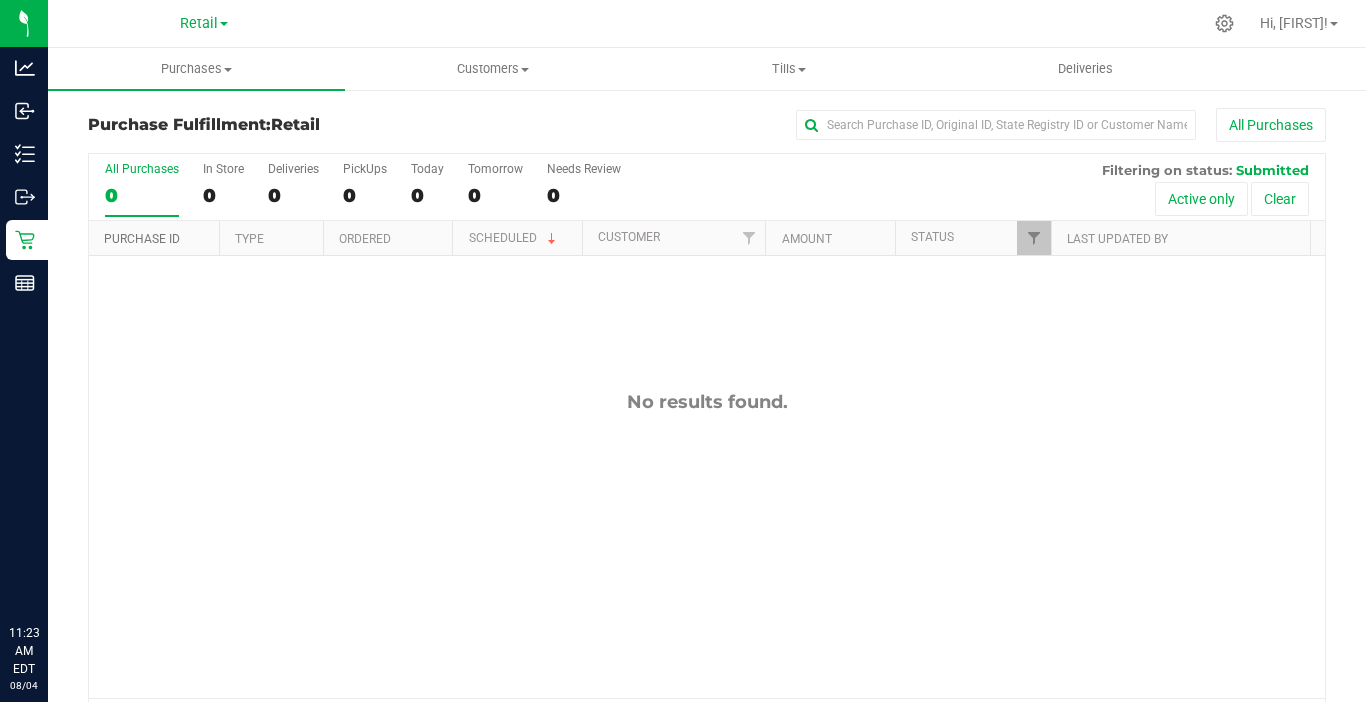 click on "Purchase ID" at bounding box center (142, 239) 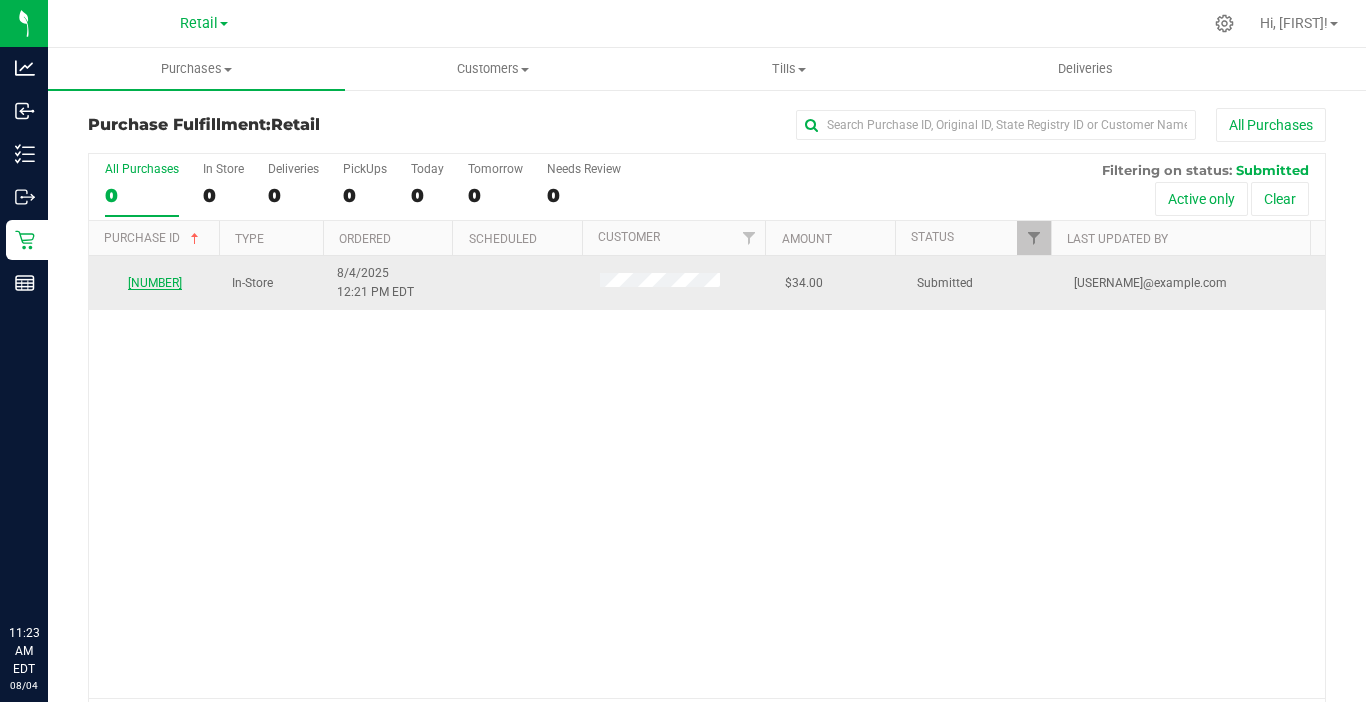 click on "[NUMBER]" at bounding box center (155, 283) 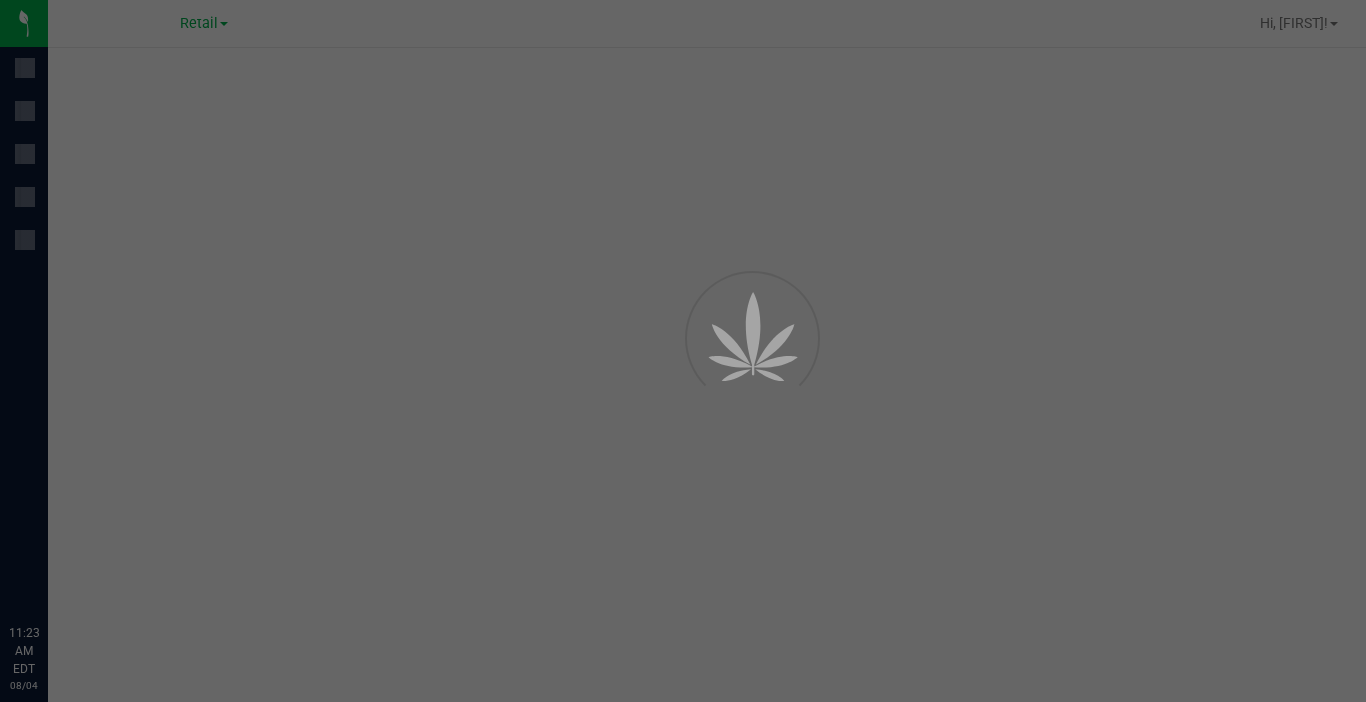 scroll, scrollTop: 0, scrollLeft: 0, axis: both 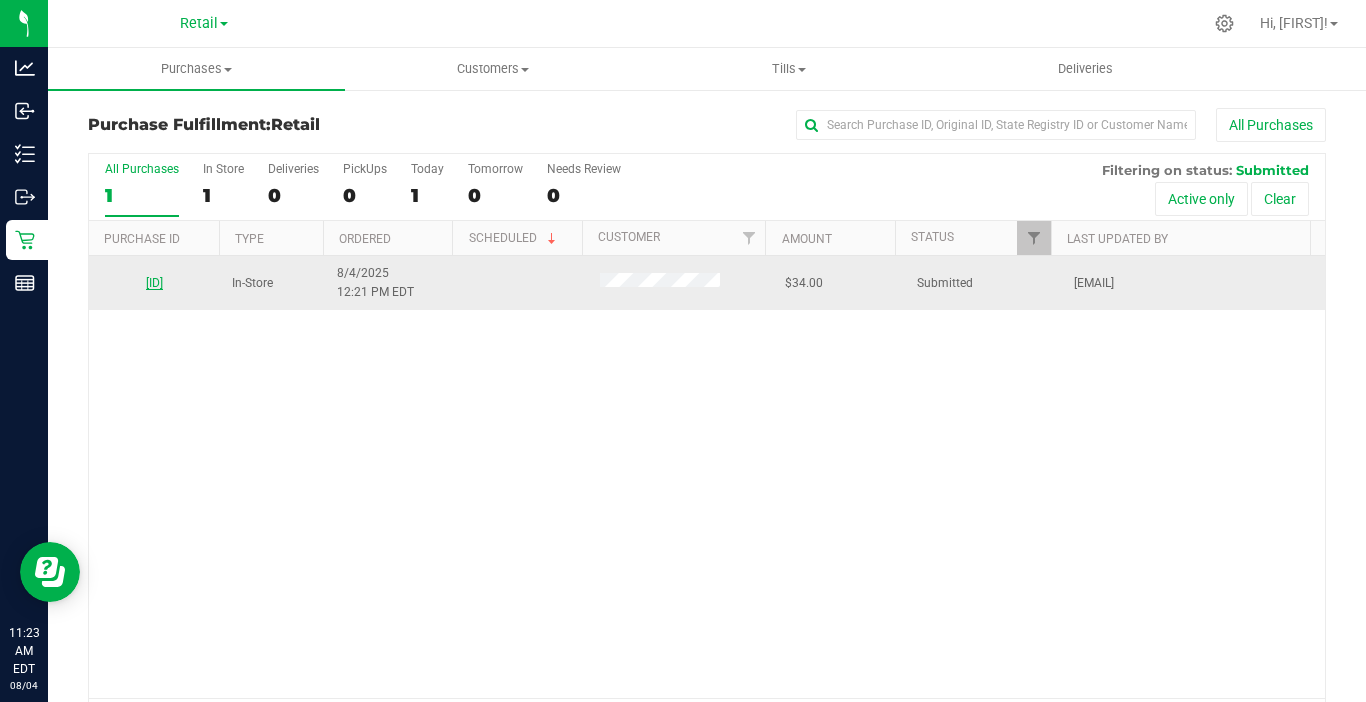click on "[NUMBER]" at bounding box center (154, 283) 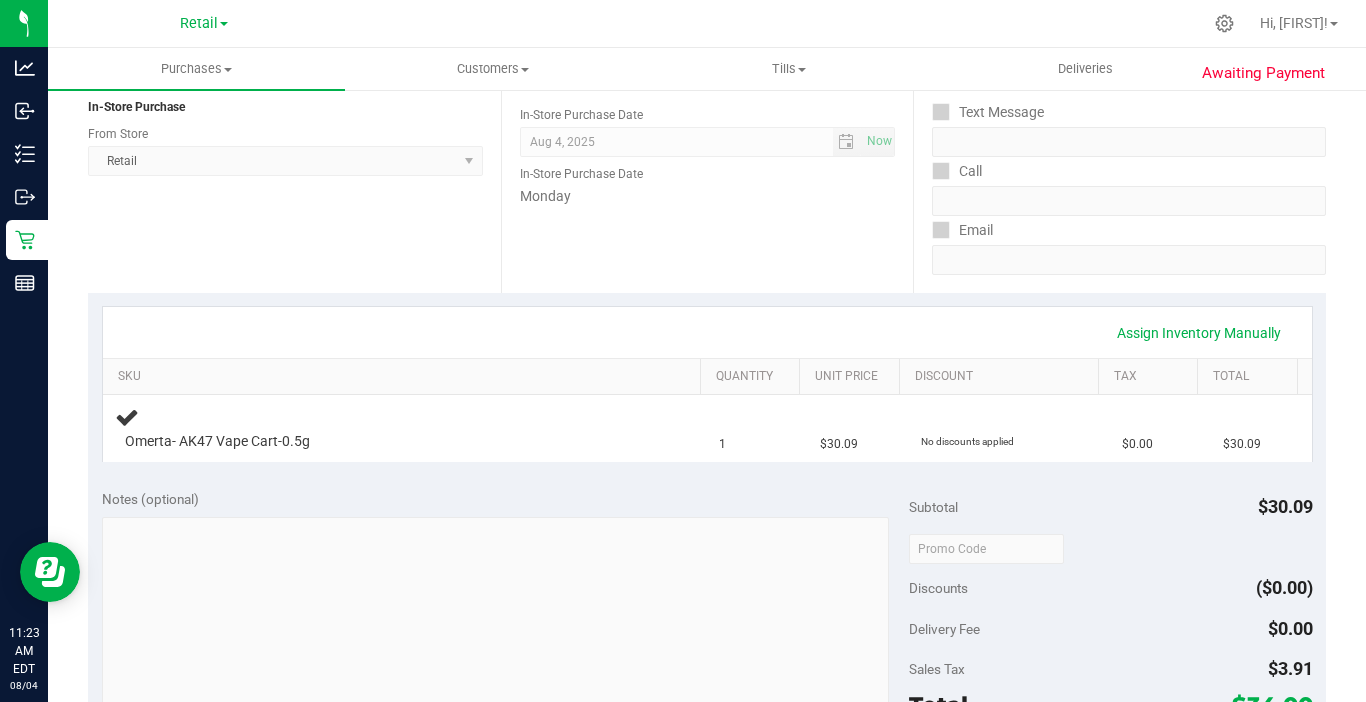 scroll, scrollTop: 300, scrollLeft: 0, axis: vertical 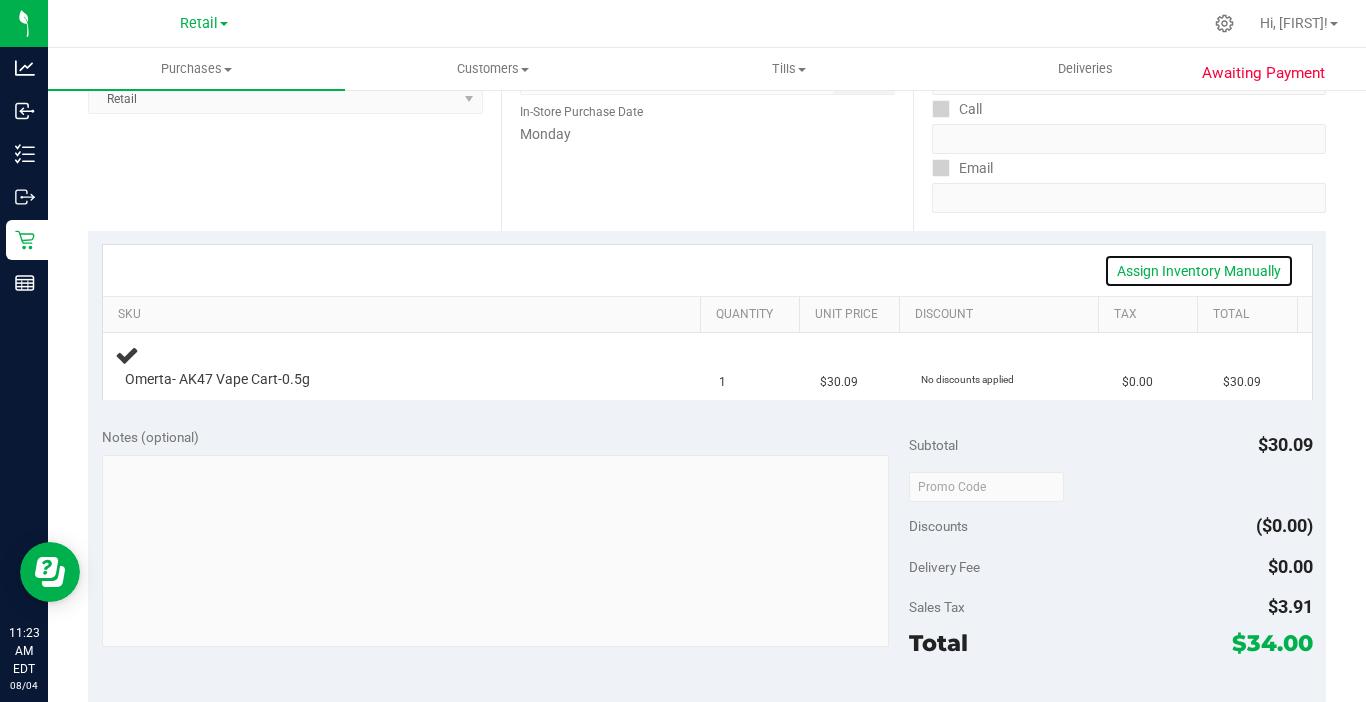 click on "Assign Inventory Manually" at bounding box center [1199, 271] 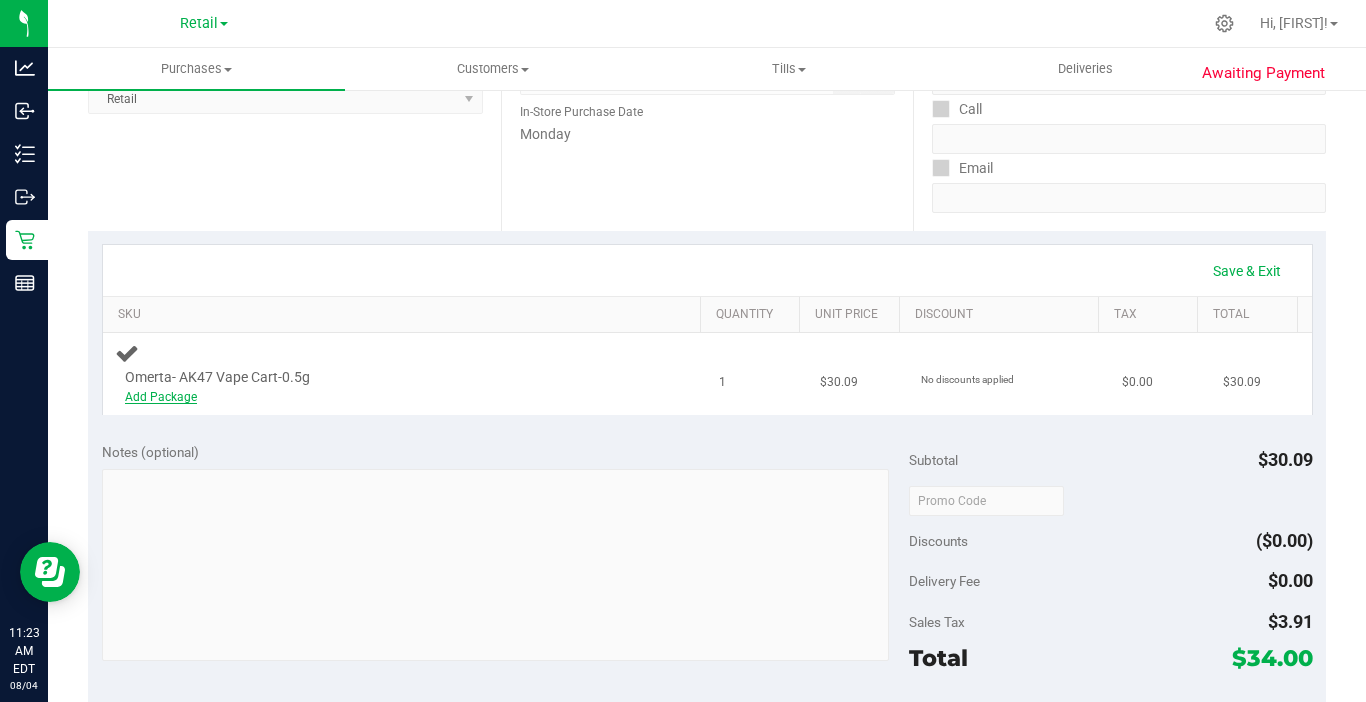 click on "Add Package" at bounding box center [161, 397] 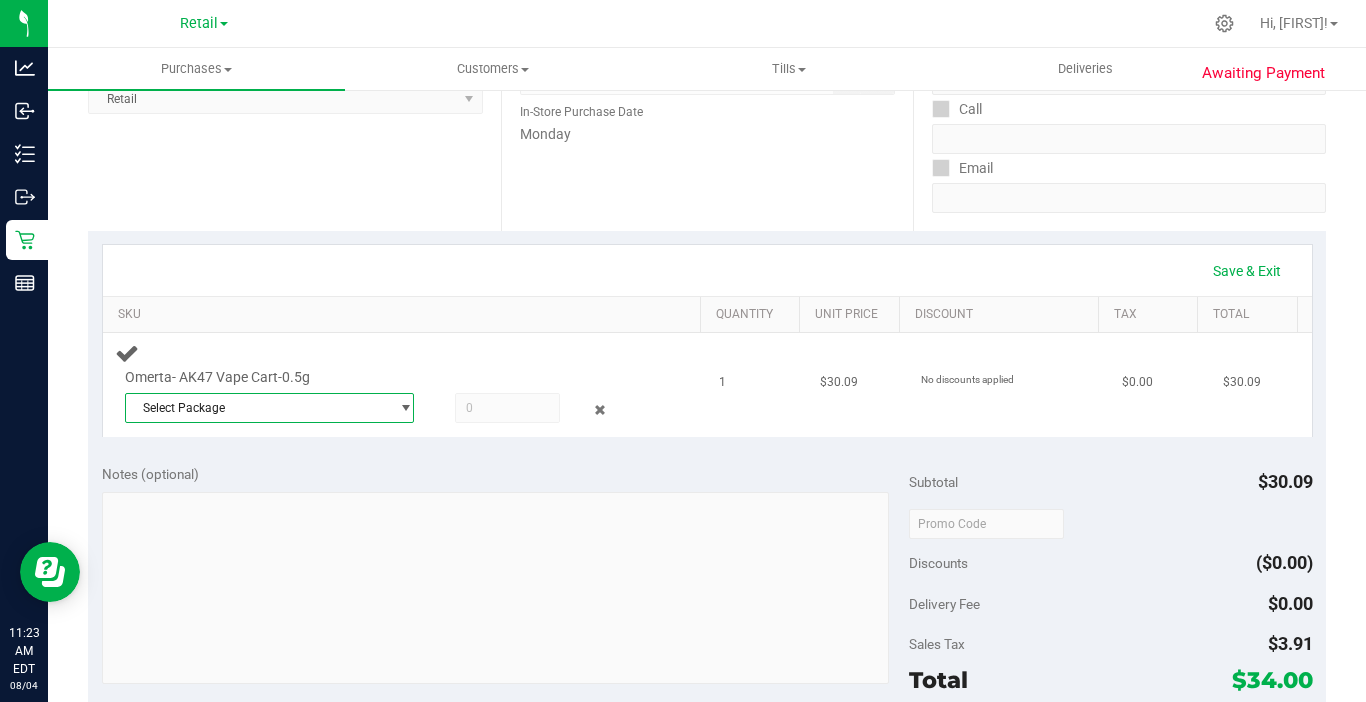 click on "Select Package" at bounding box center [257, 408] 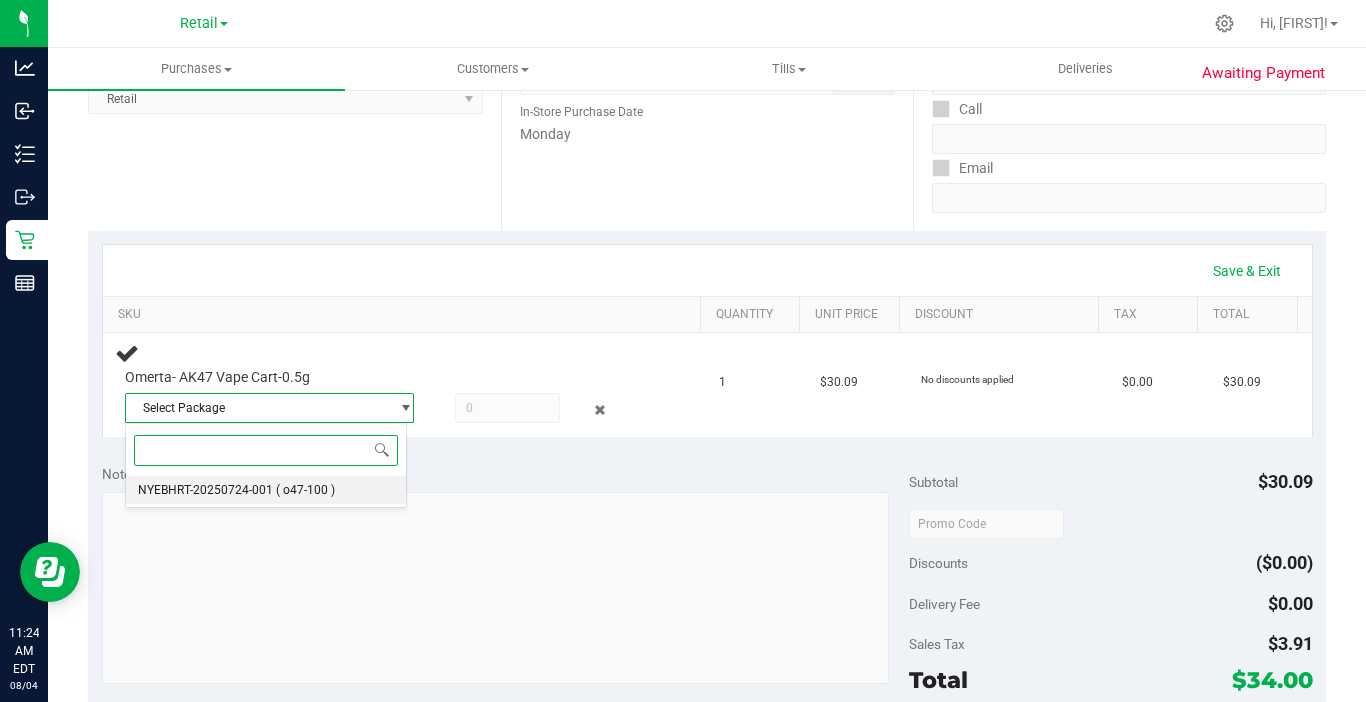 click on "NYEBHRT-20250724-001
(
o47-100
)" at bounding box center (266, 490) 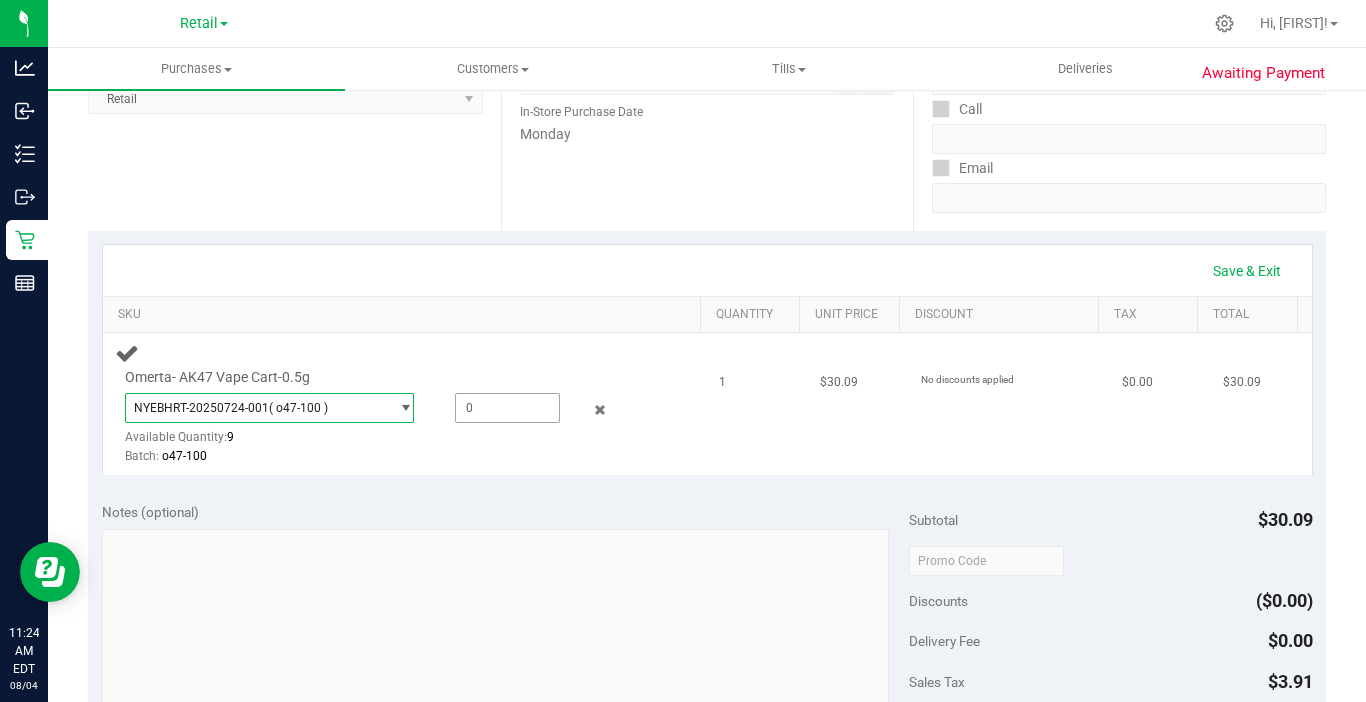 click at bounding box center (507, 408) 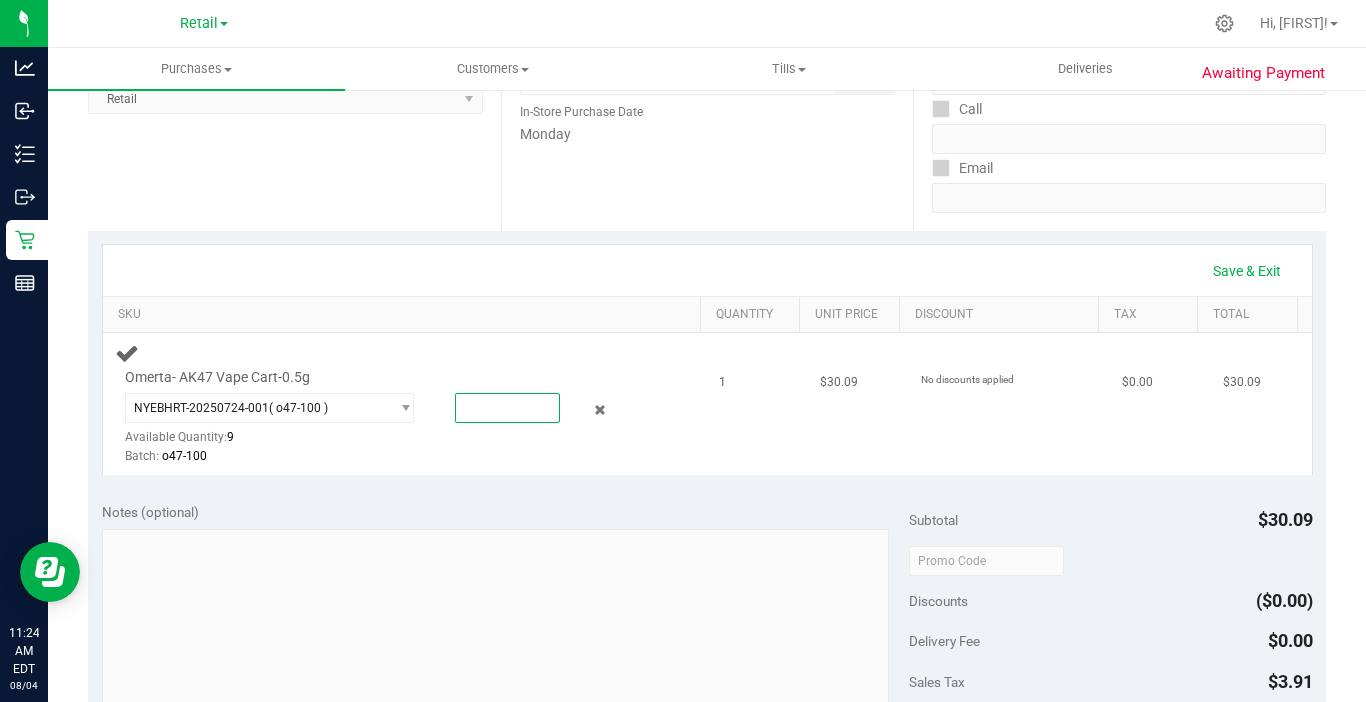 type on "1" 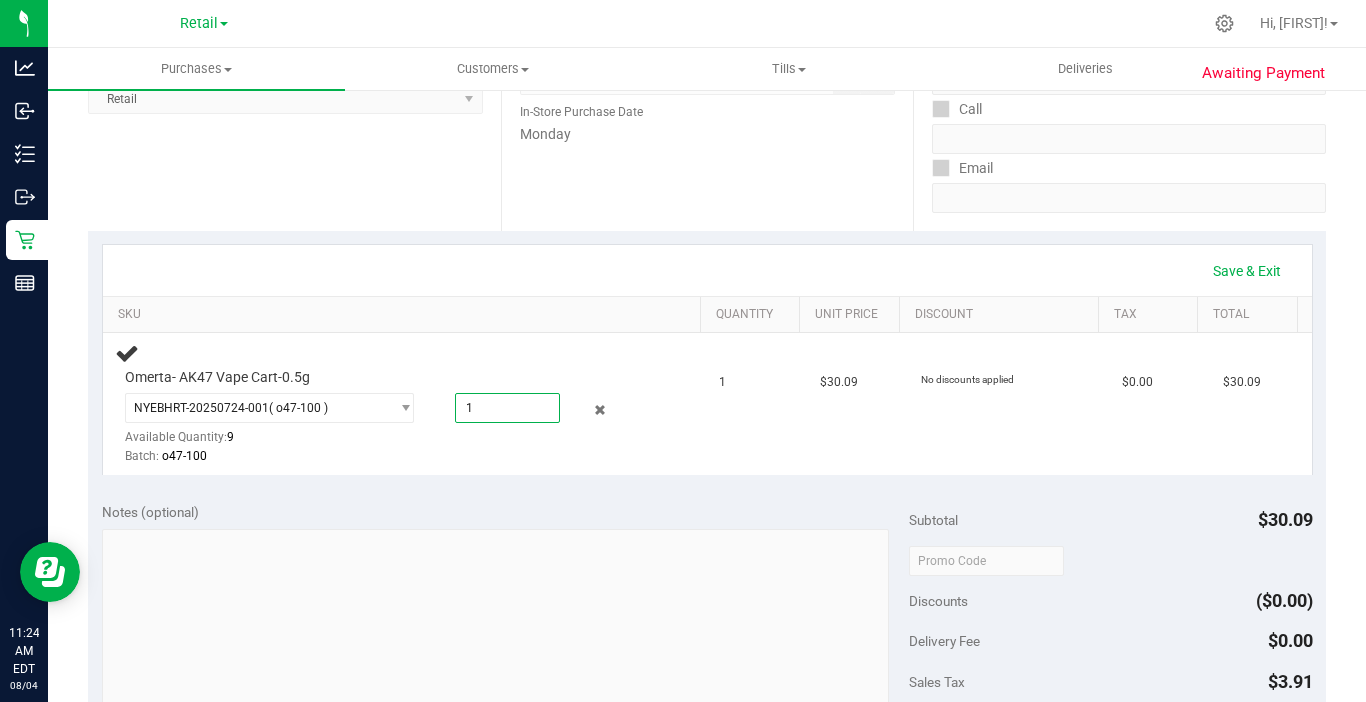 type on "1.0000" 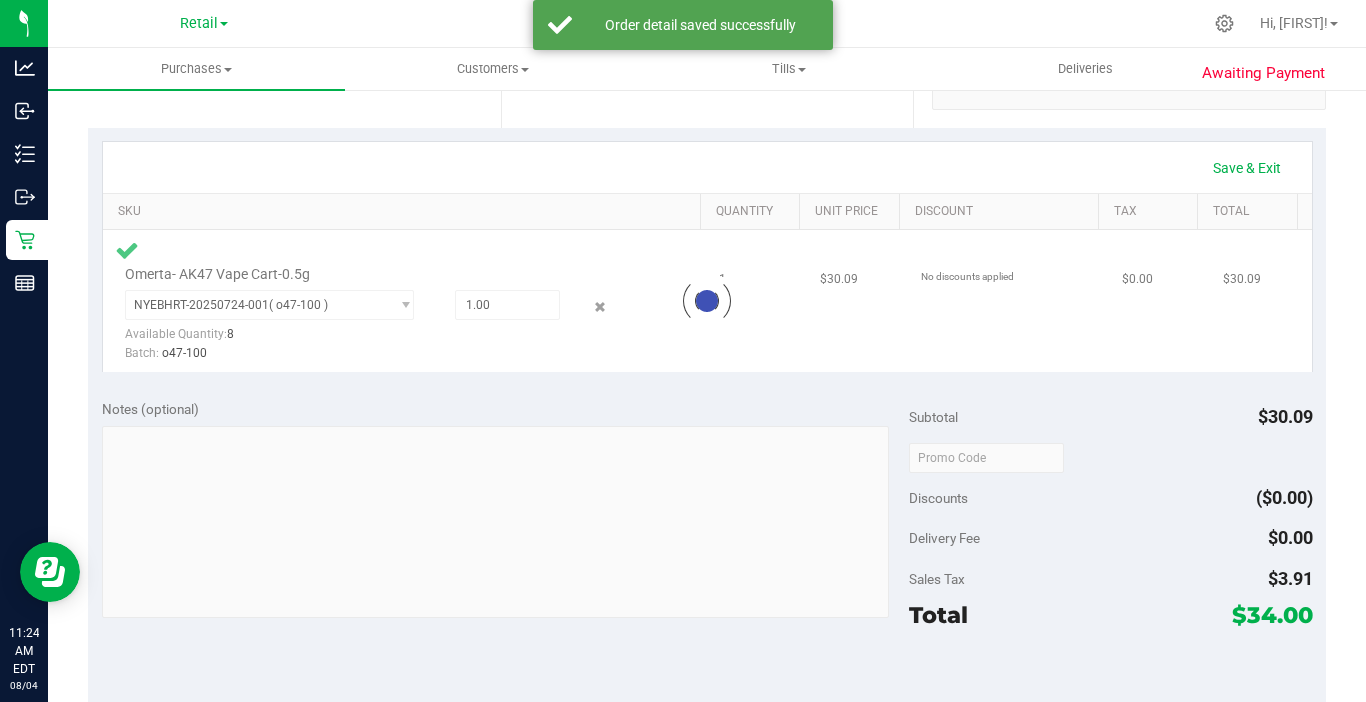 scroll, scrollTop: 700, scrollLeft: 0, axis: vertical 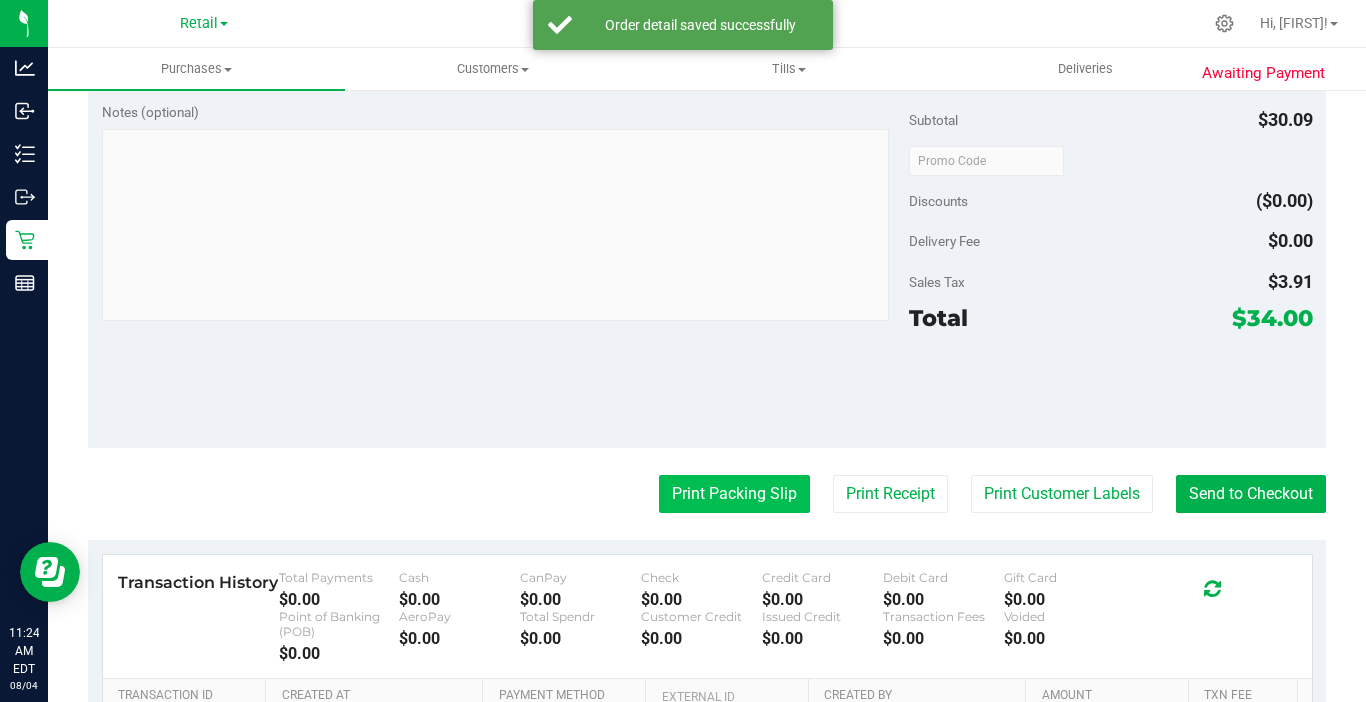 click on "Print Packing Slip" at bounding box center (734, 494) 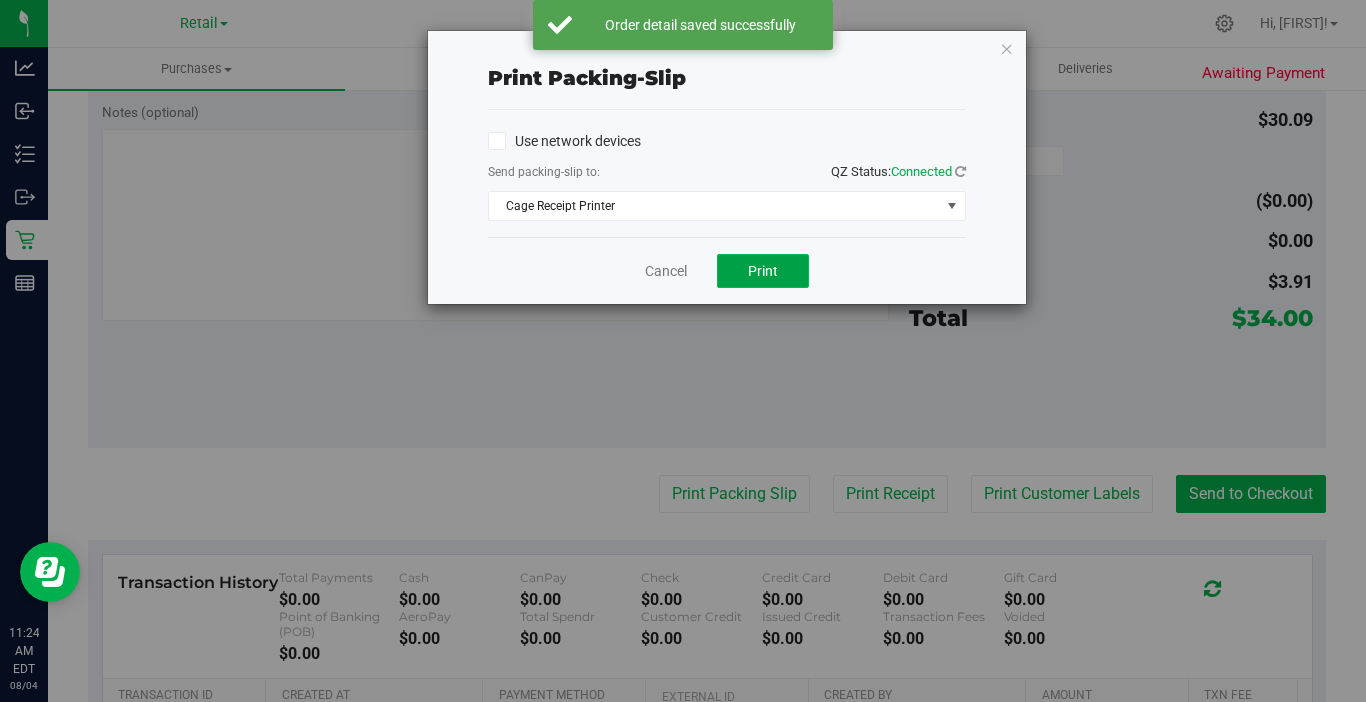 click on "Print" at bounding box center (763, 271) 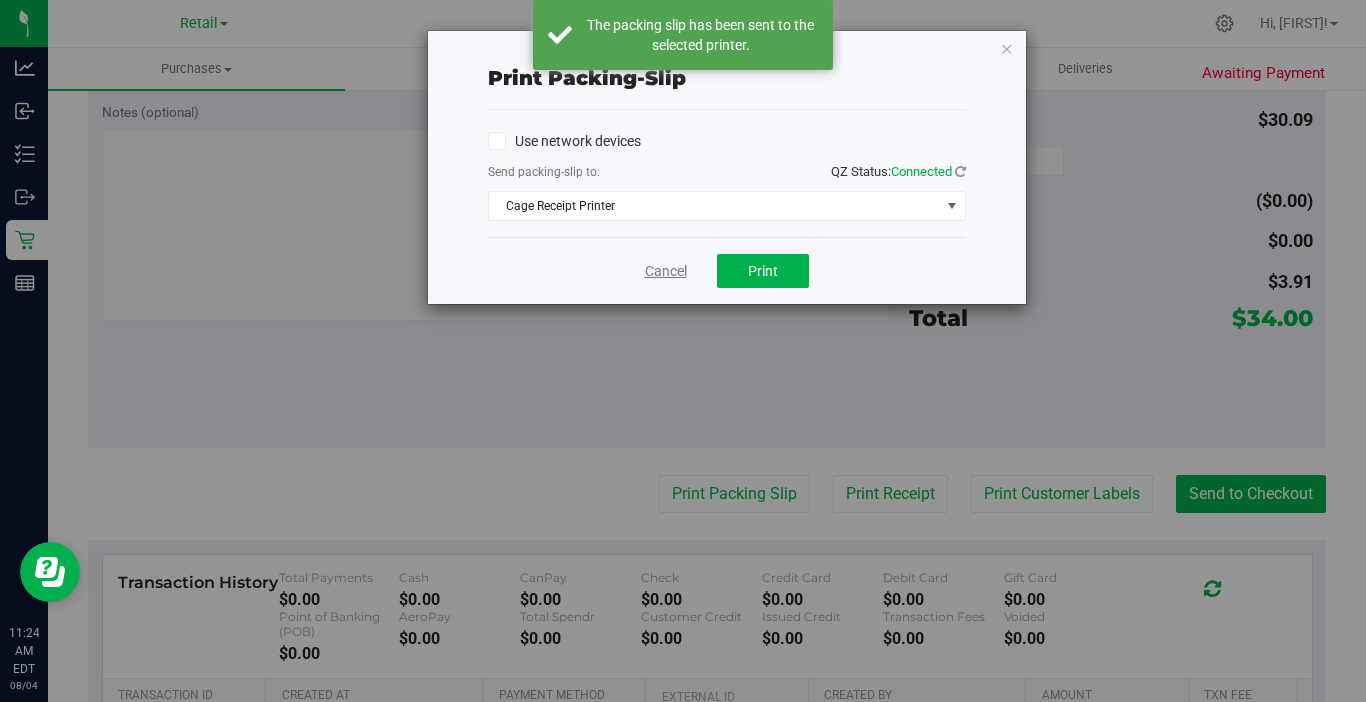 click on "Cancel" at bounding box center [666, 271] 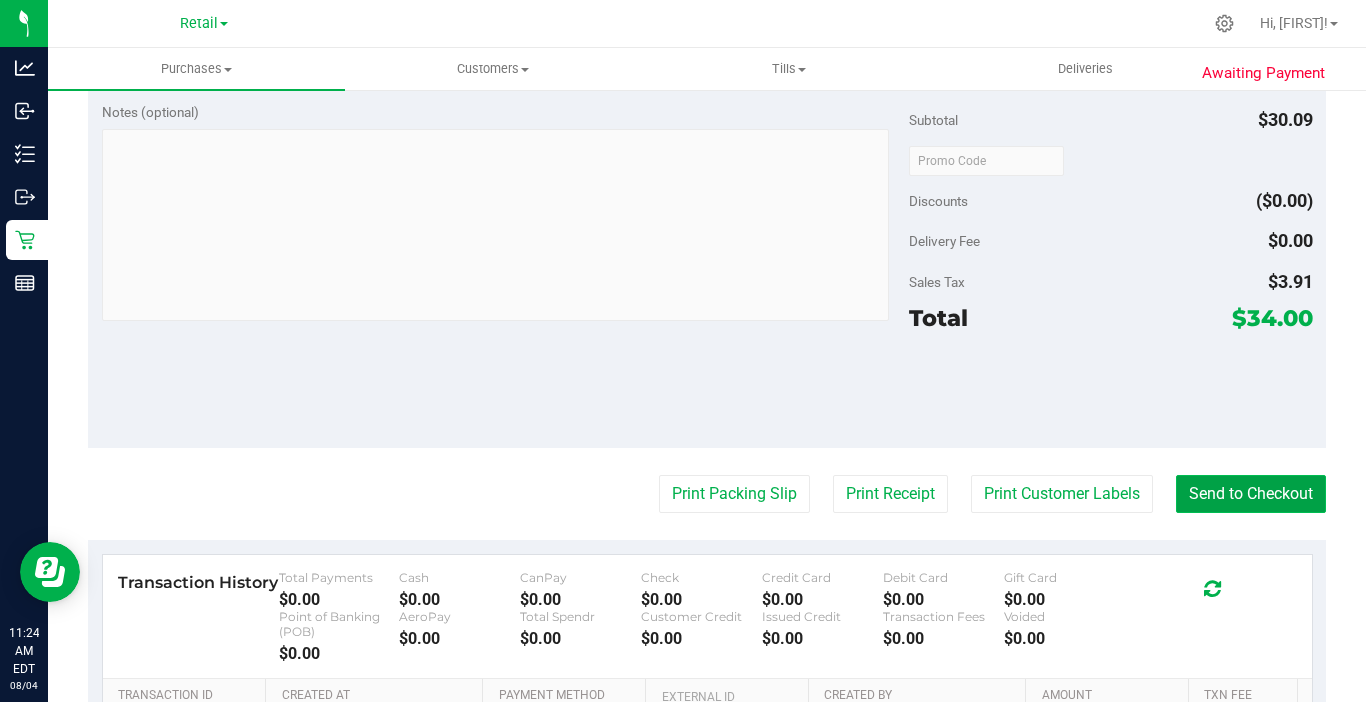 click on "Send to Checkout" at bounding box center [1251, 494] 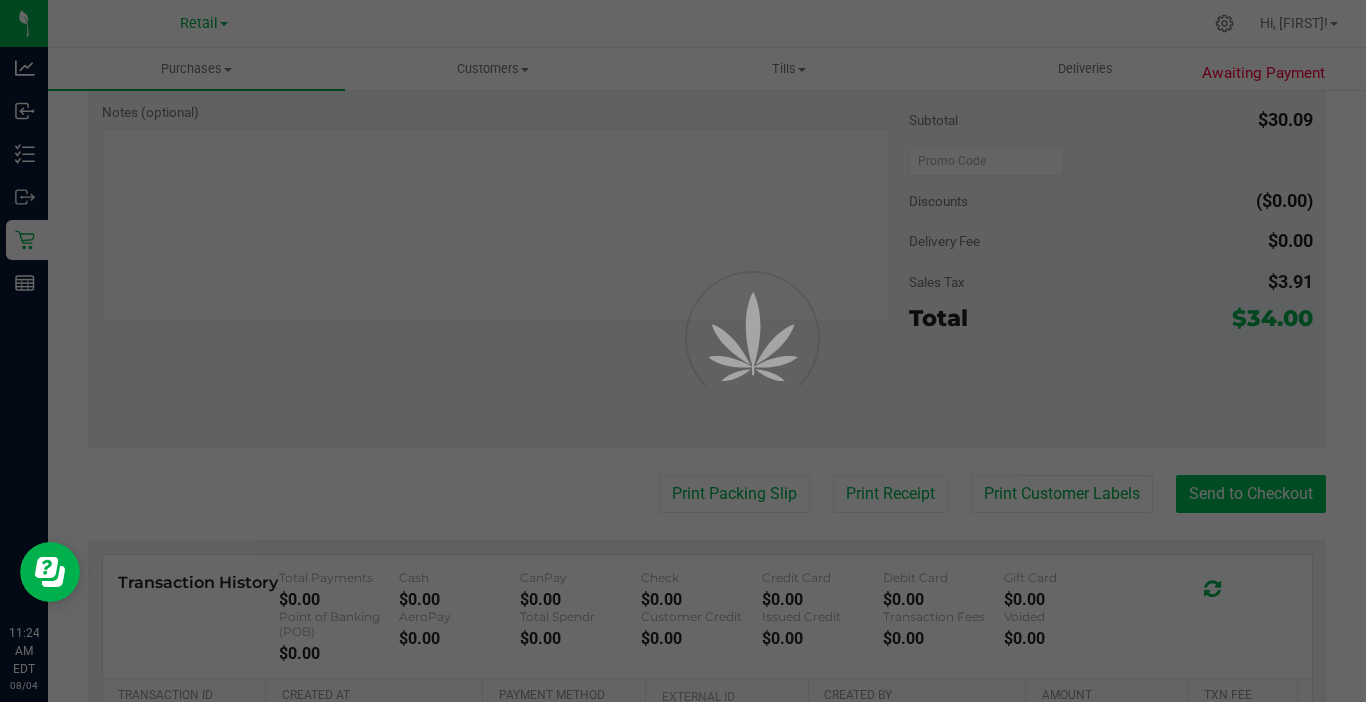 scroll, scrollTop: 0, scrollLeft: 0, axis: both 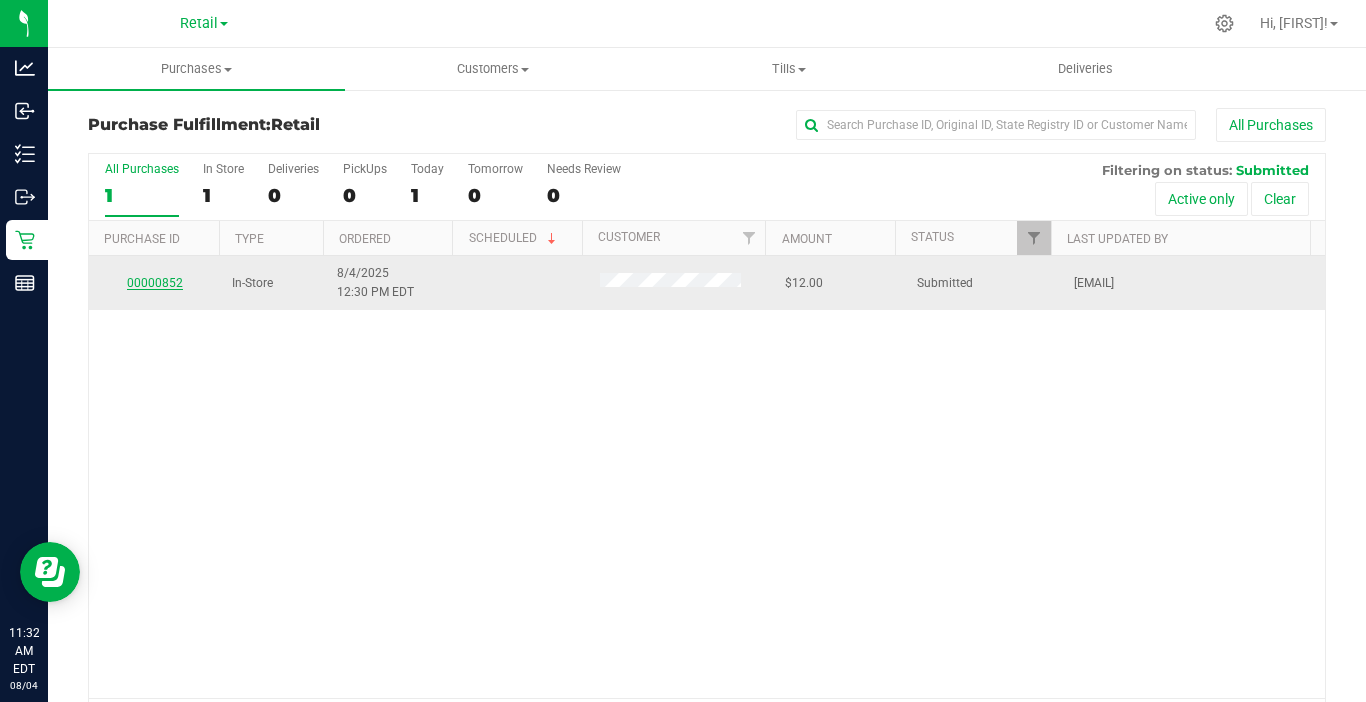click on "00000852" at bounding box center [155, 283] 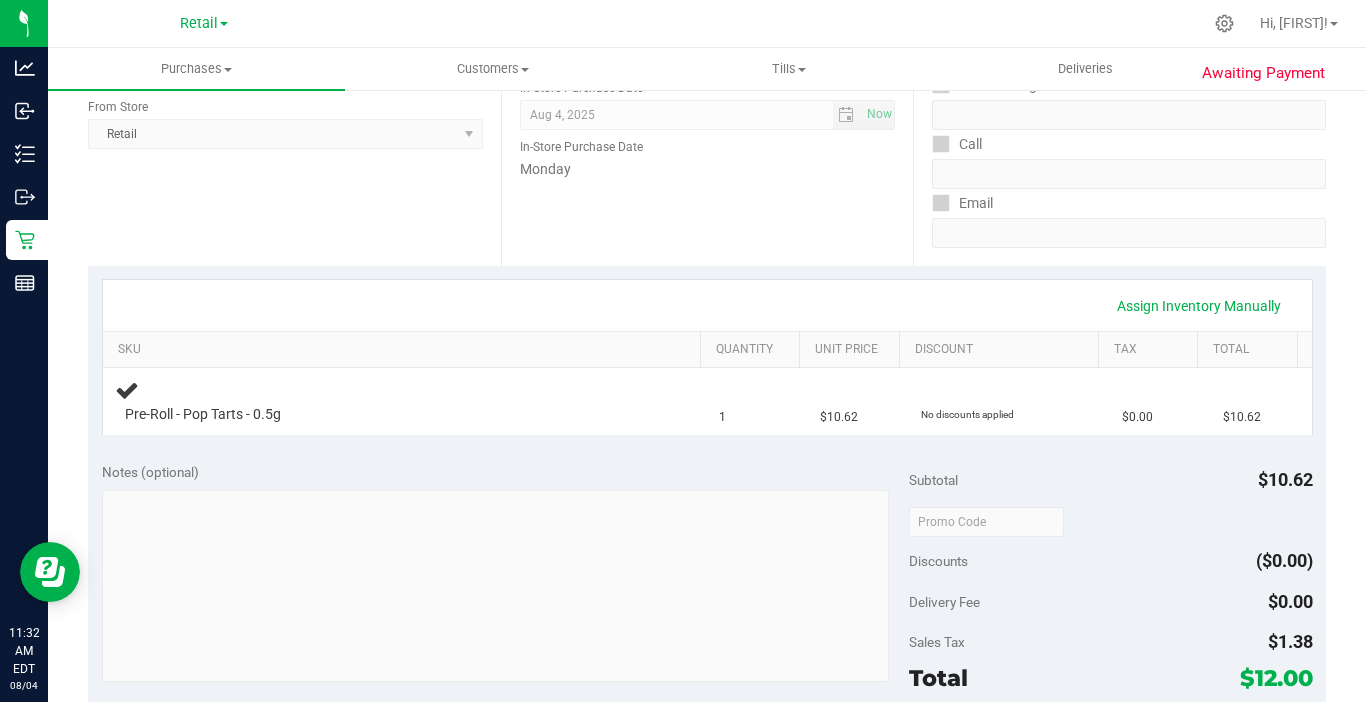 scroll, scrollTop: 300, scrollLeft: 0, axis: vertical 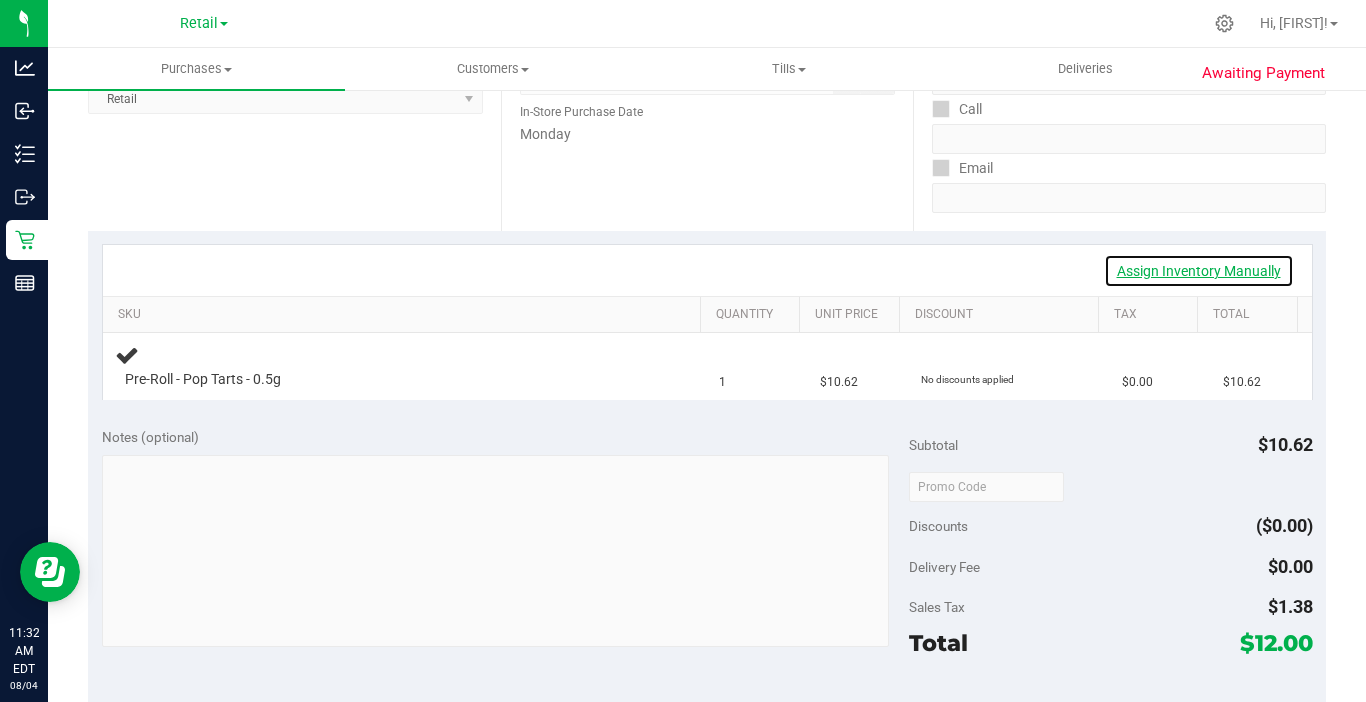 click on "Assign Inventory Manually" at bounding box center (1199, 271) 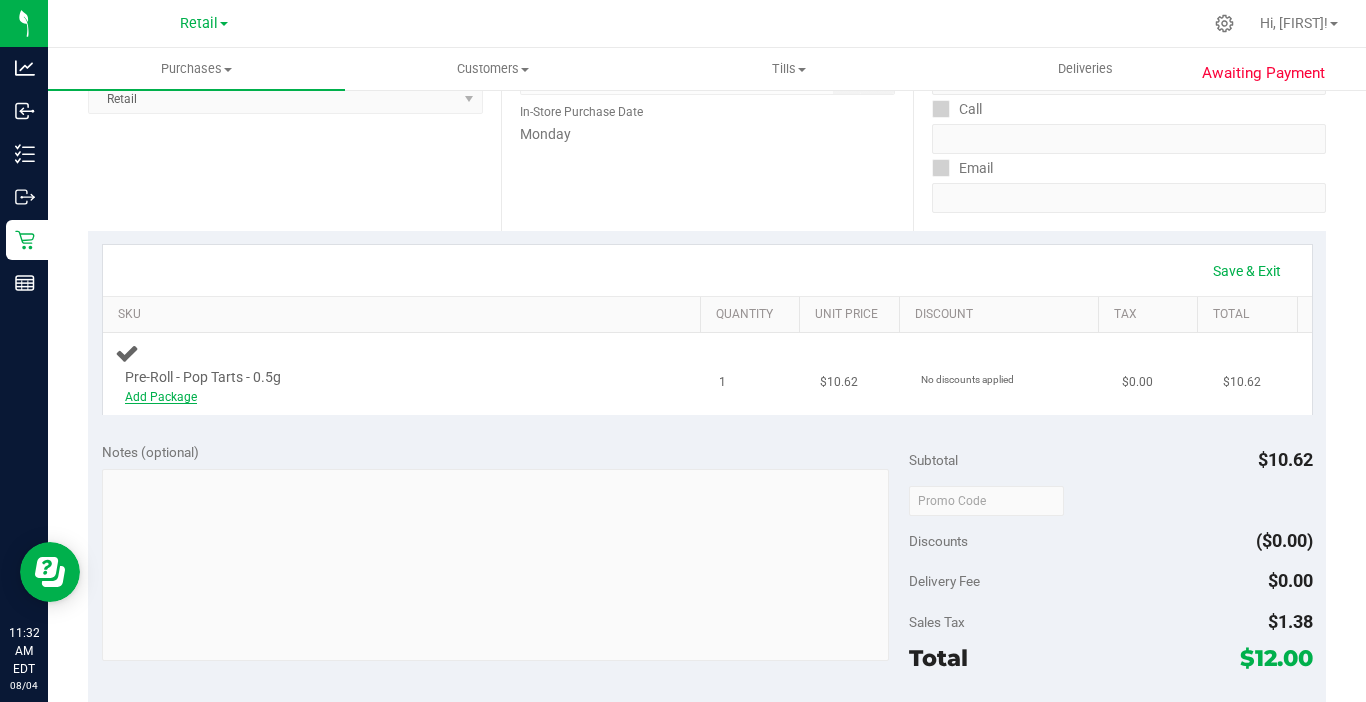 click on "Add Package" at bounding box center (161, 397) 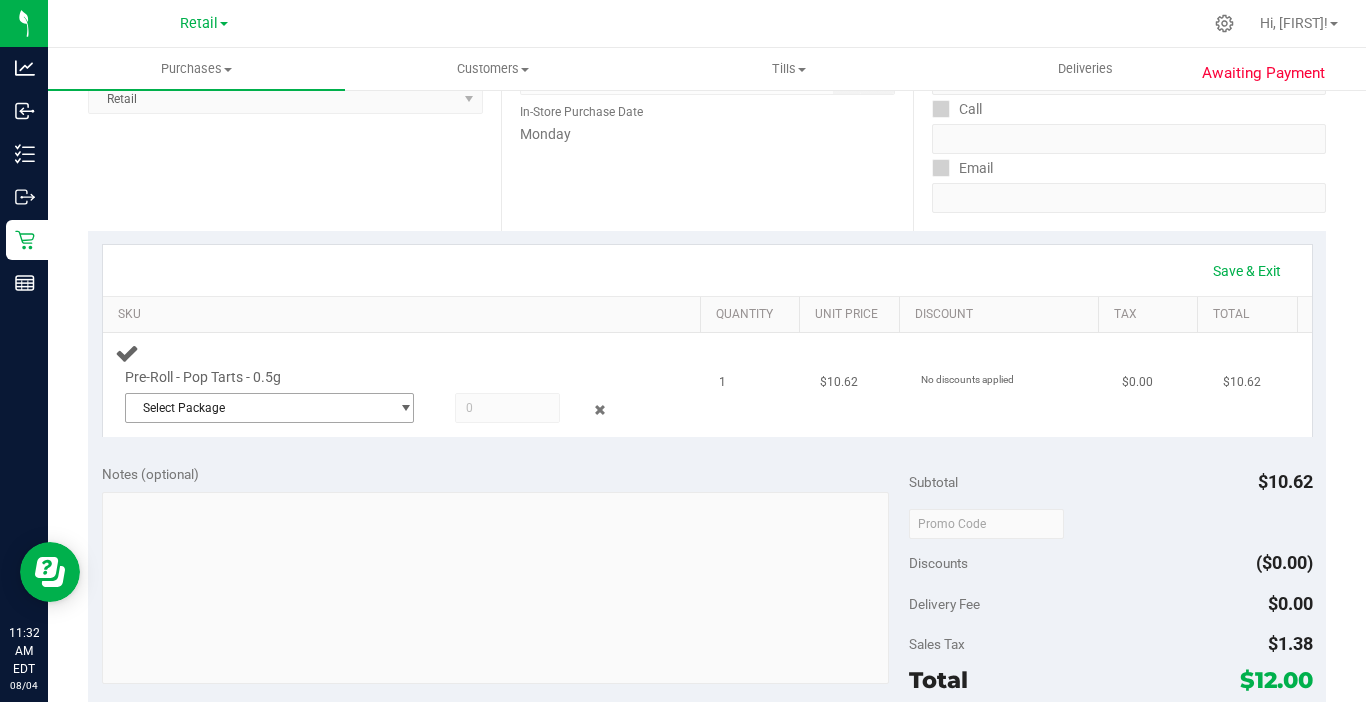 click on "Select Package" at bounding box center [257, 408] 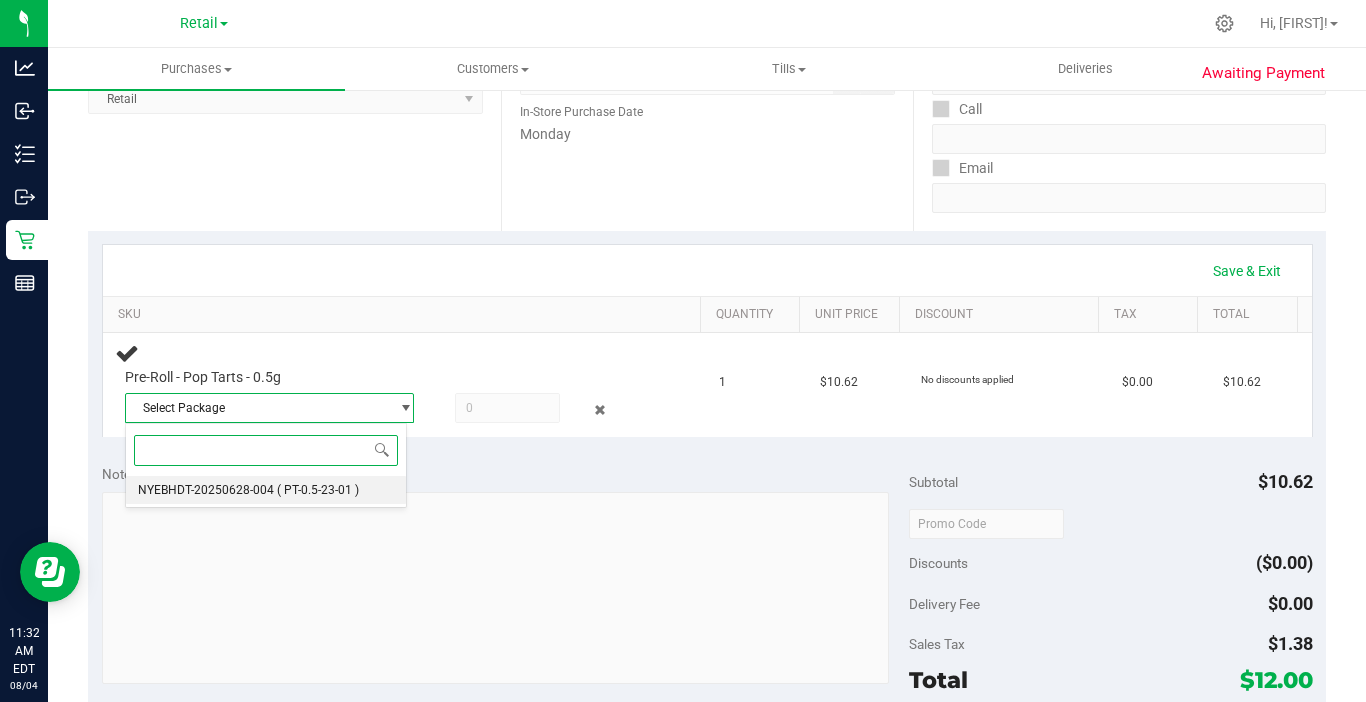 click on "NYEBHDT-20250628-004" at bounding box center [206, 490] 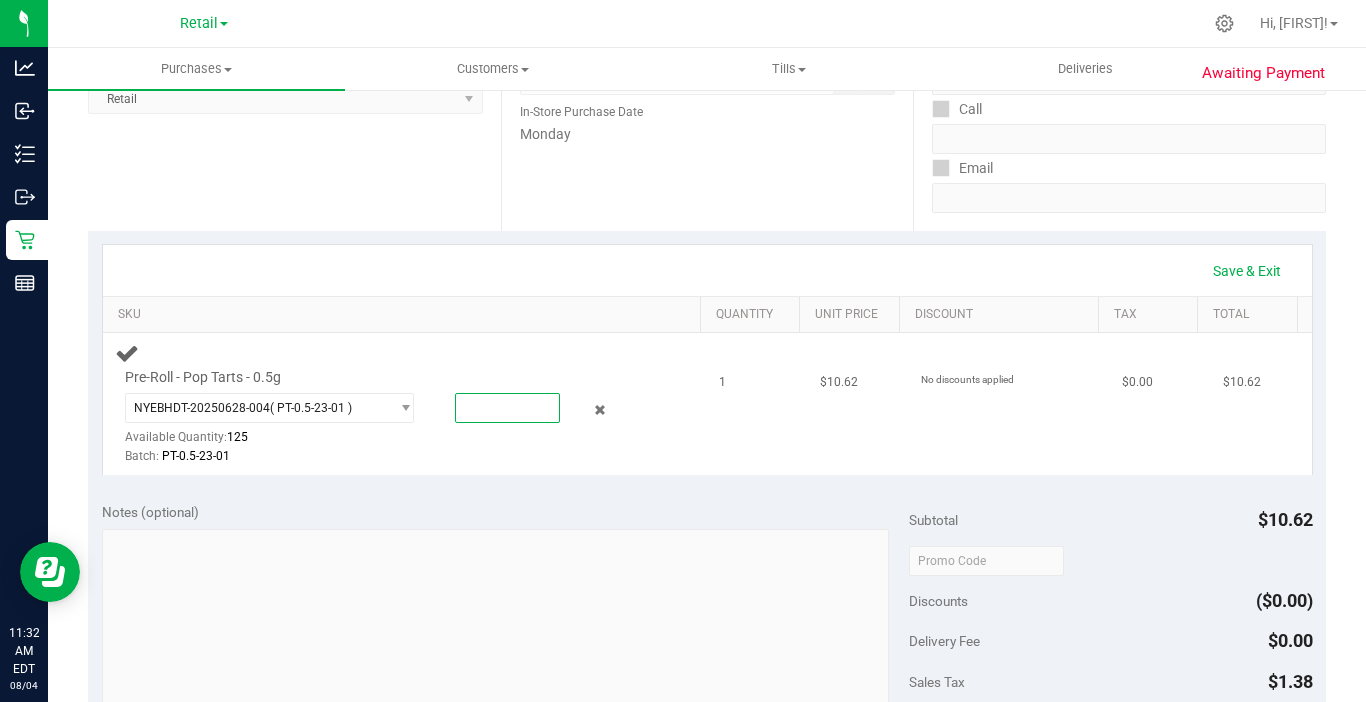 click at bounding box center [507, 408] 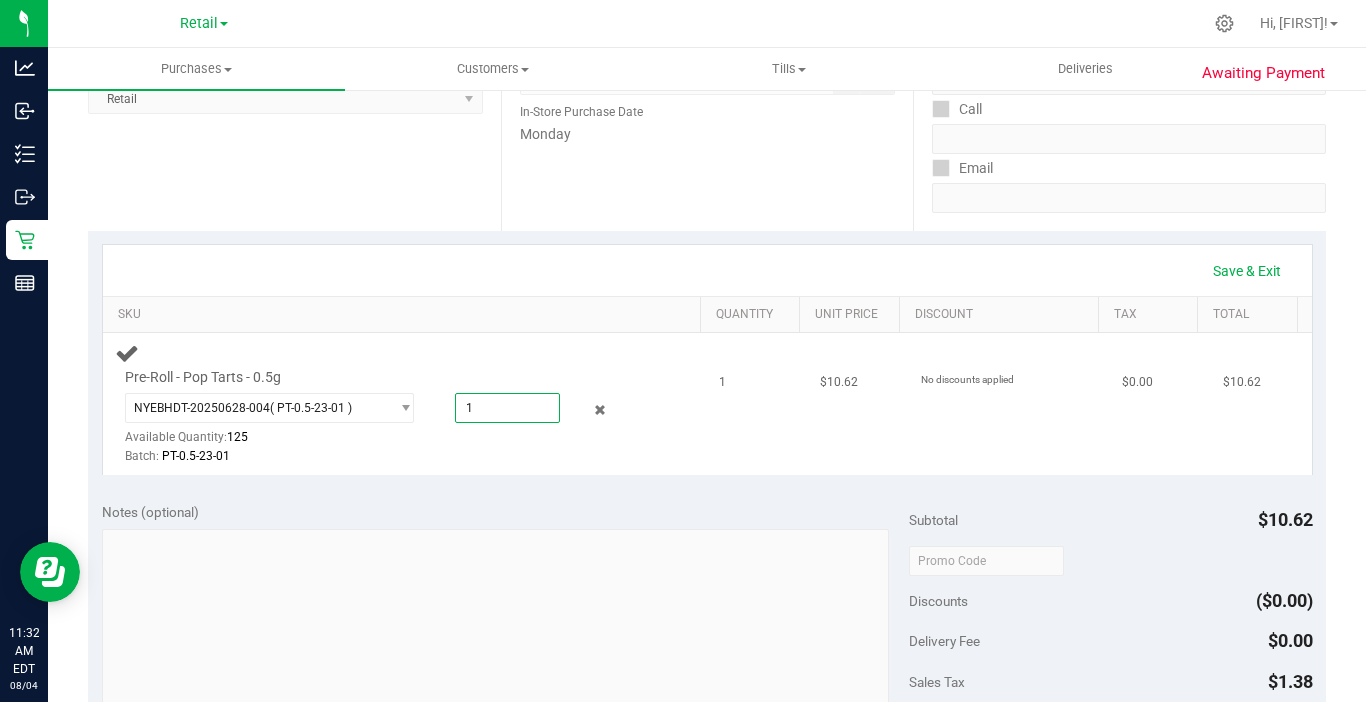 type on "1" 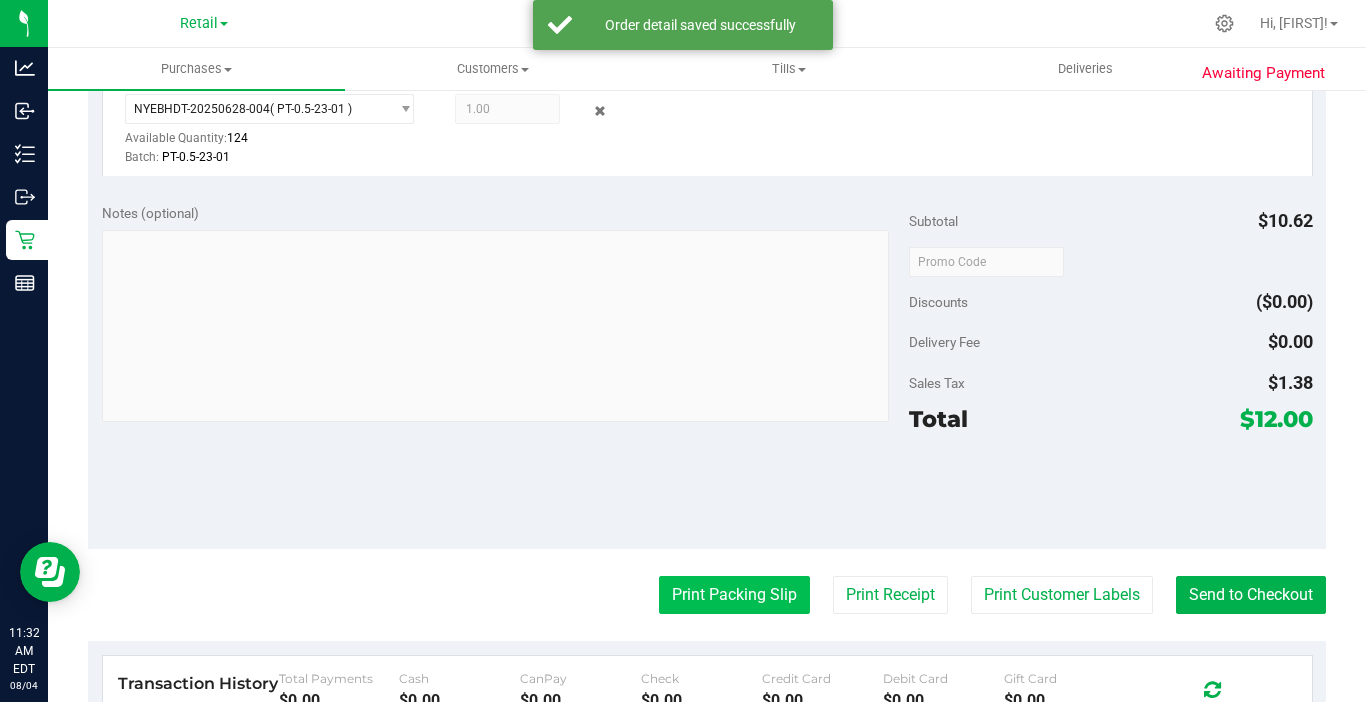 scroll, scrollTop: 600, scrollLeft: 0, axis: vertical 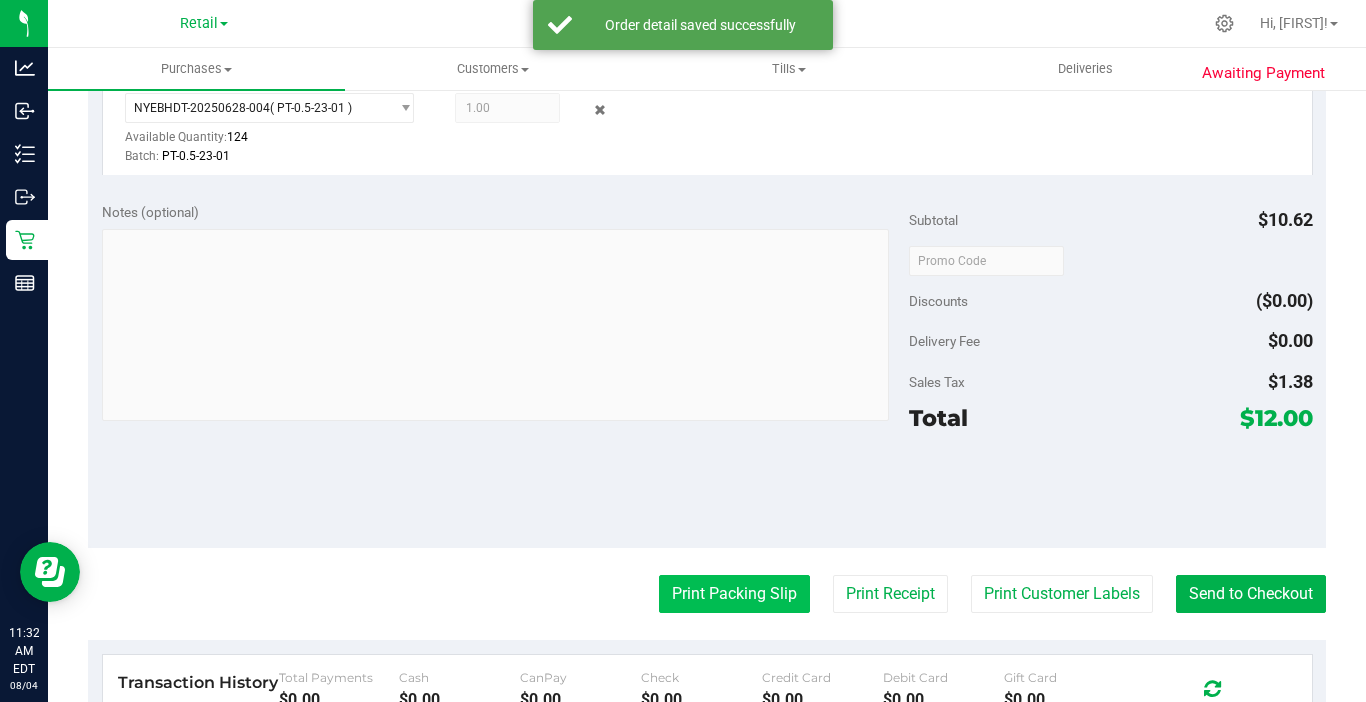 click on "Print Packing Slip" at bounding box center [734, 594] 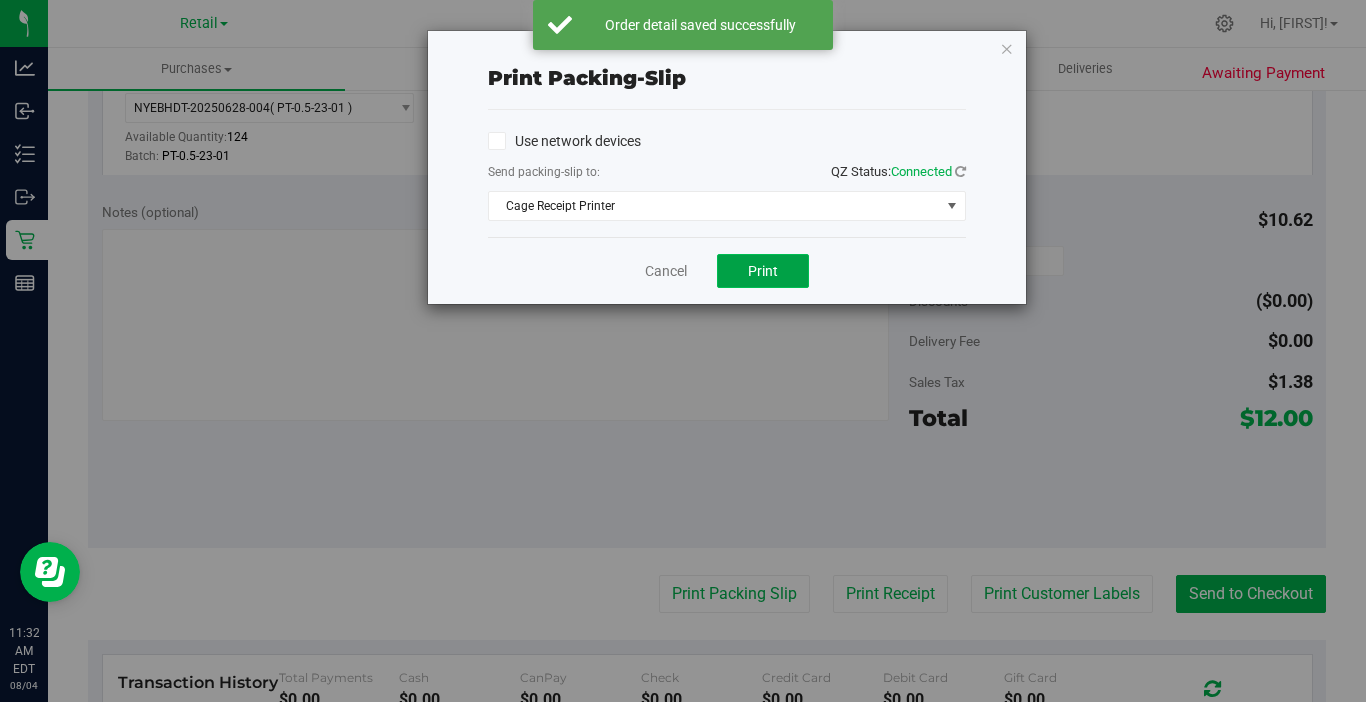 click on "Print" at bounding box center [763, 271] 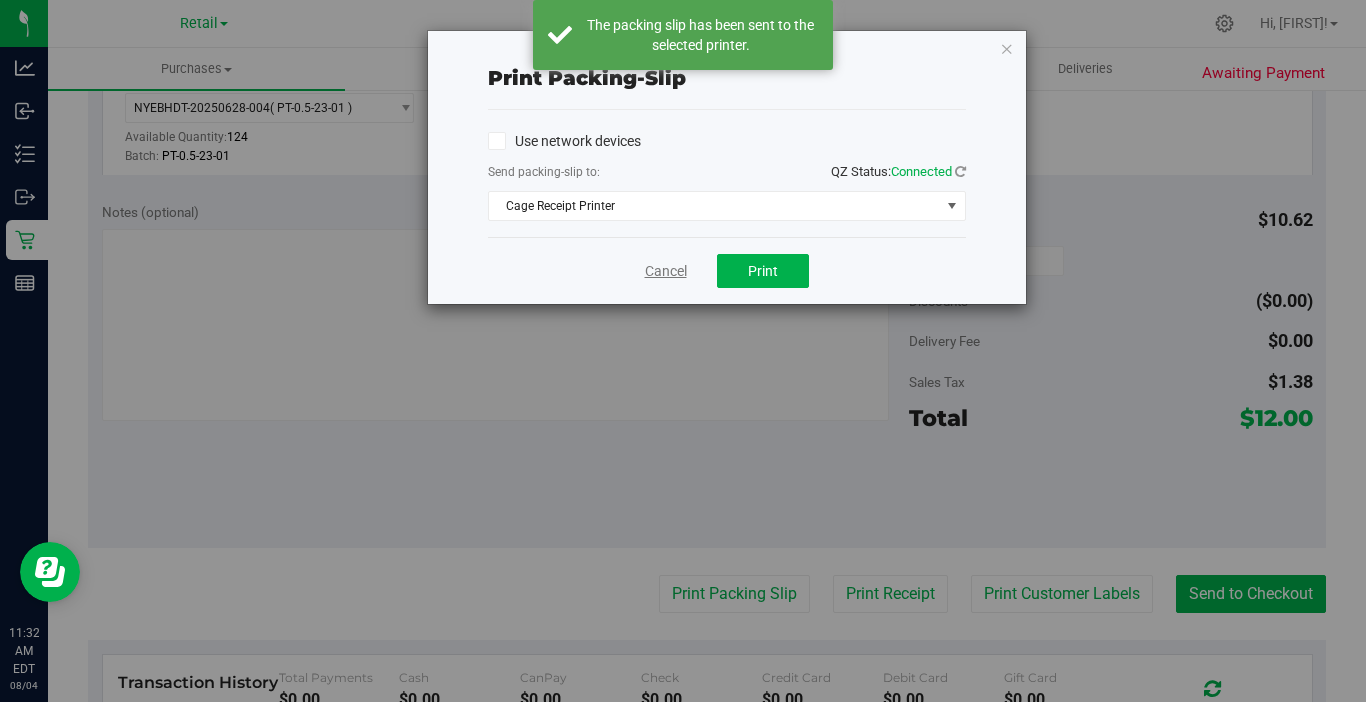 click on "Cancel" at bounding box center (666, 271) 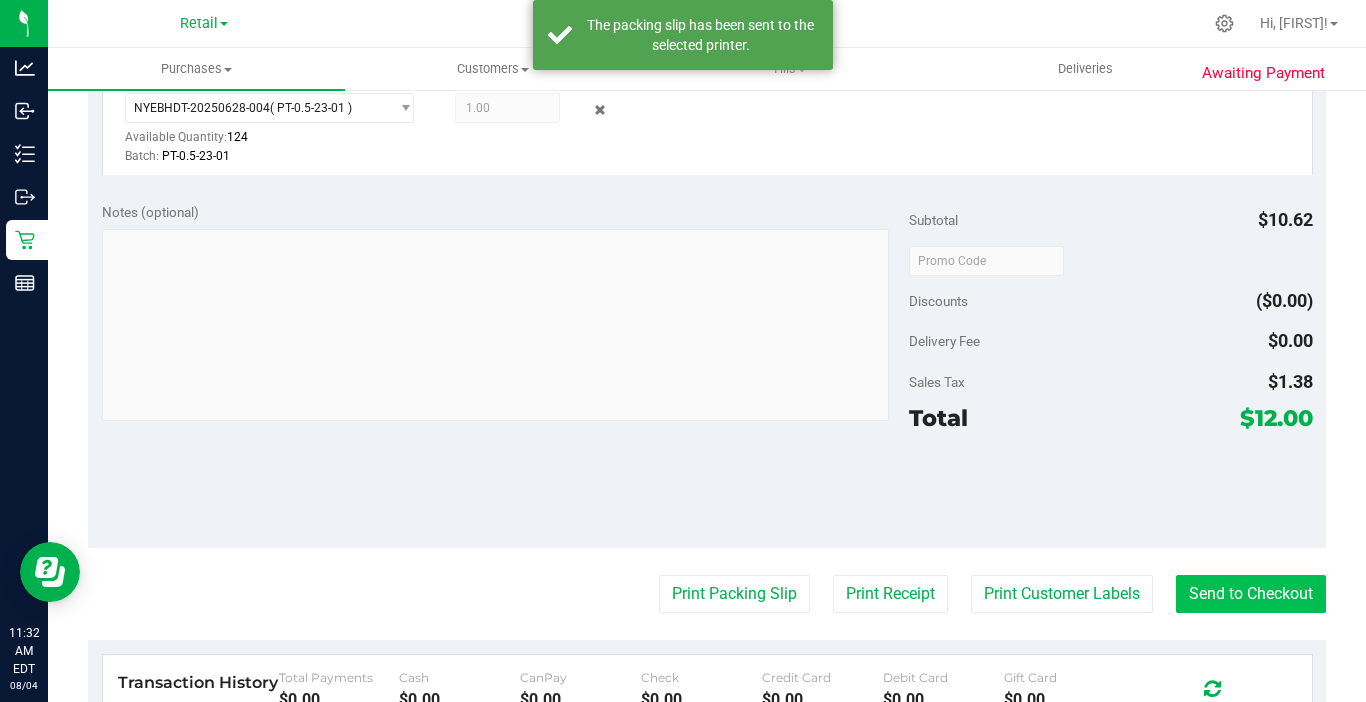 drag, startPoint x: 654, startPoint y: 277, endPoint x: 1228, endPoint y: 581, distance: 649.53217 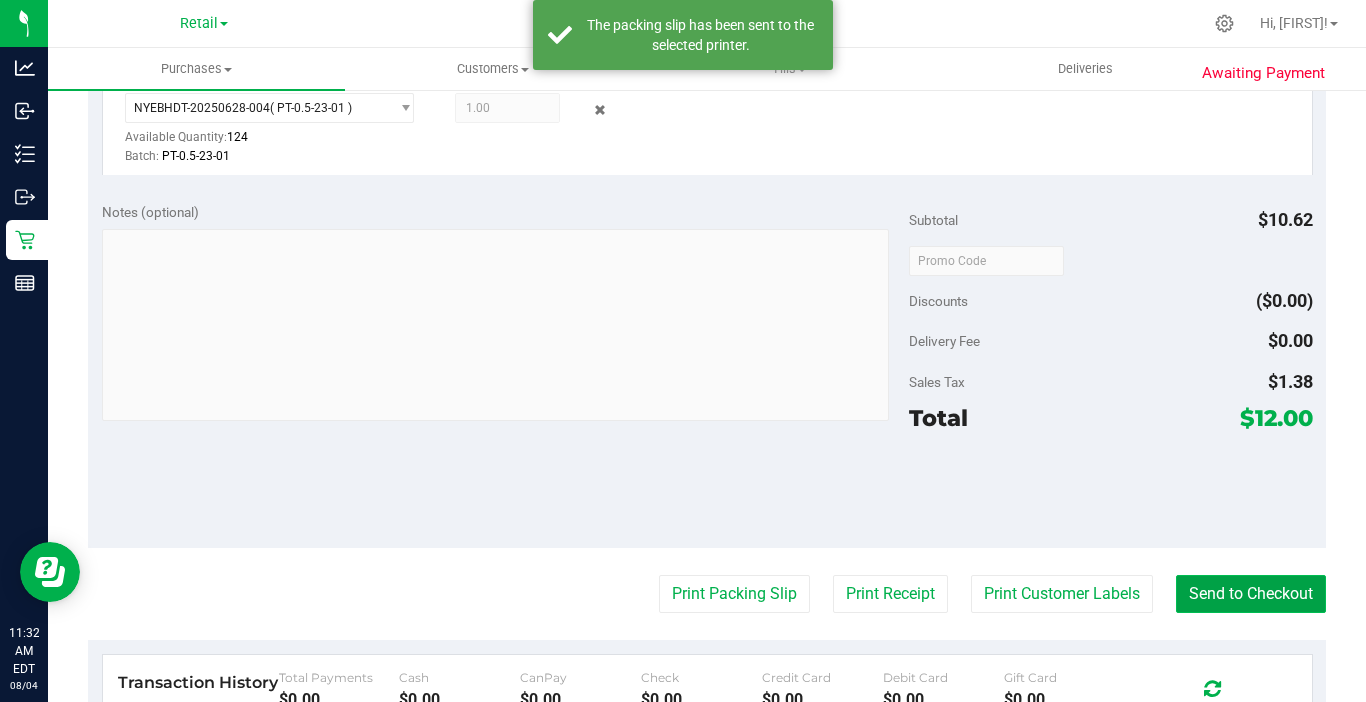drag, startPoint x: 1229, startPoint y: 586, endPoint x: 1244, endPoint y: 597, distance: 18.601076 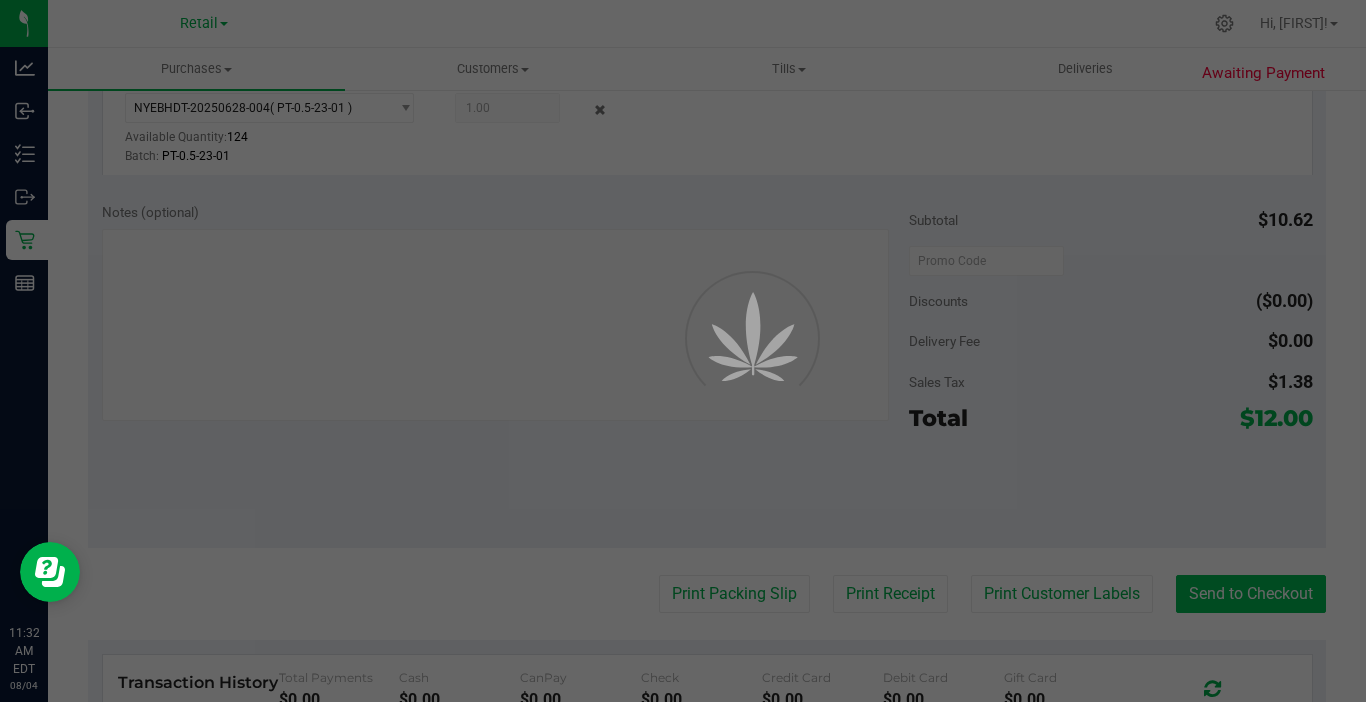 scroll, scrollTop: 0, scrollLeft: 0, axis: both 